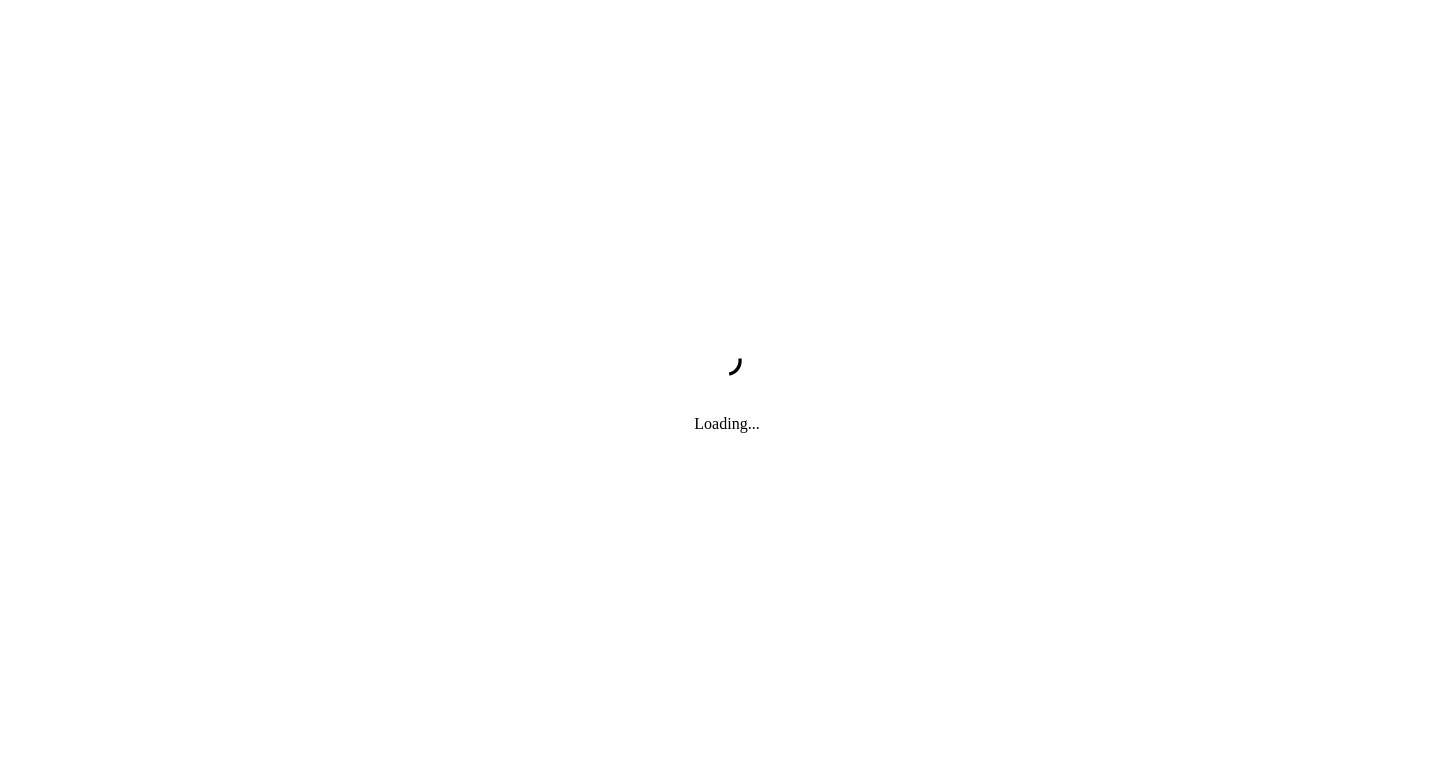scroll, scrollTop: 0, scrollLeft: 0, axis: both 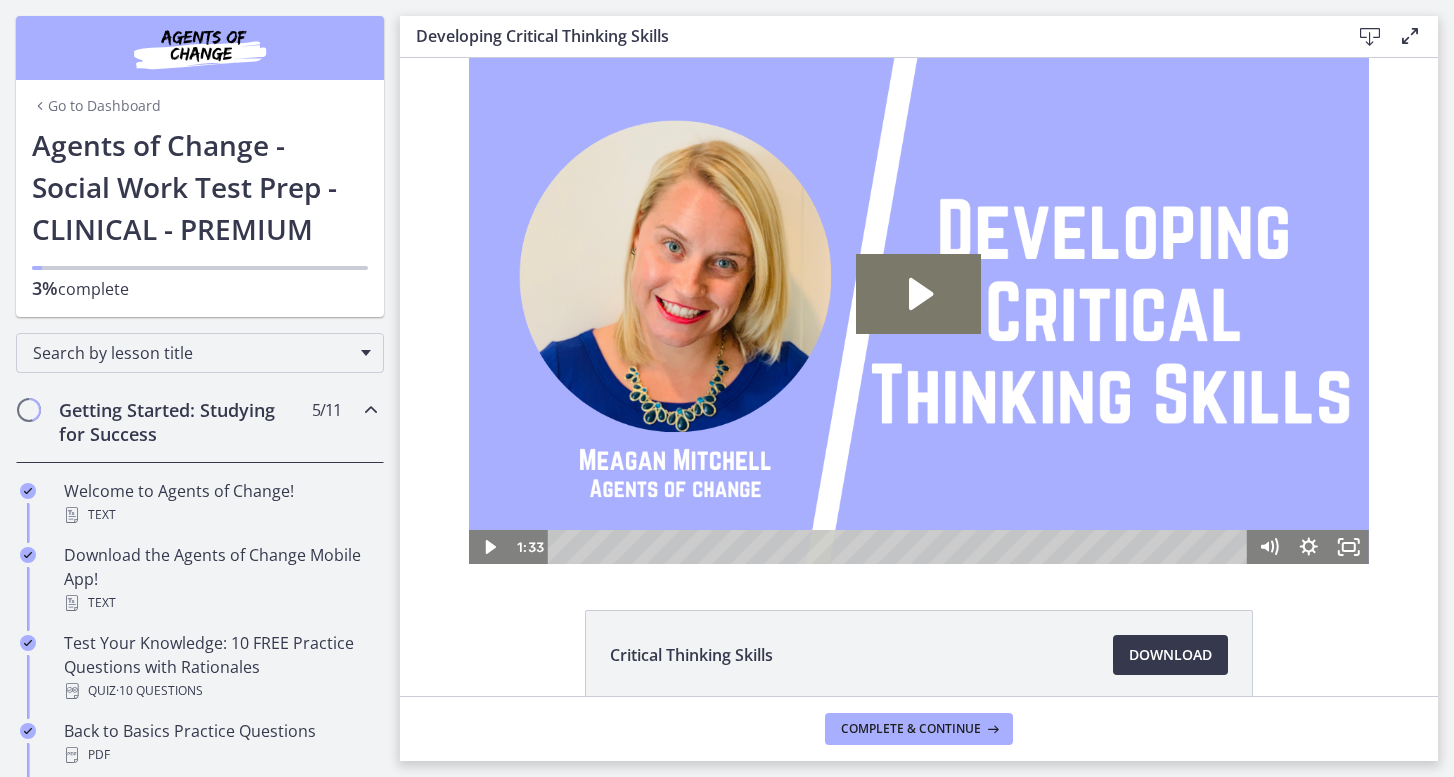 click on "Agents of Change - Social Work Test Prep - CLINICAL - PREMIUM" at bounding box center (200, 187) 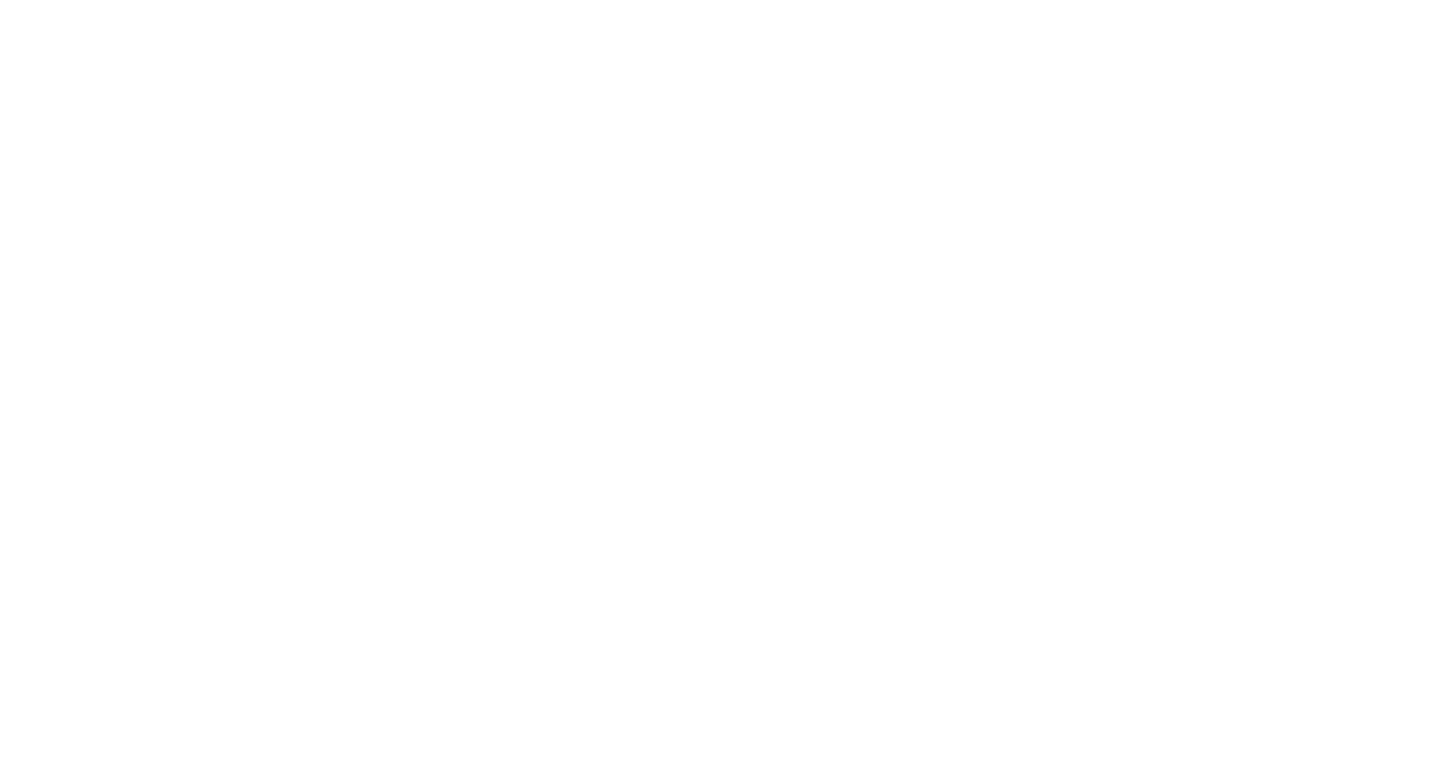 scroll, scrollTop: 0, scrollLeft: 0, axis: both 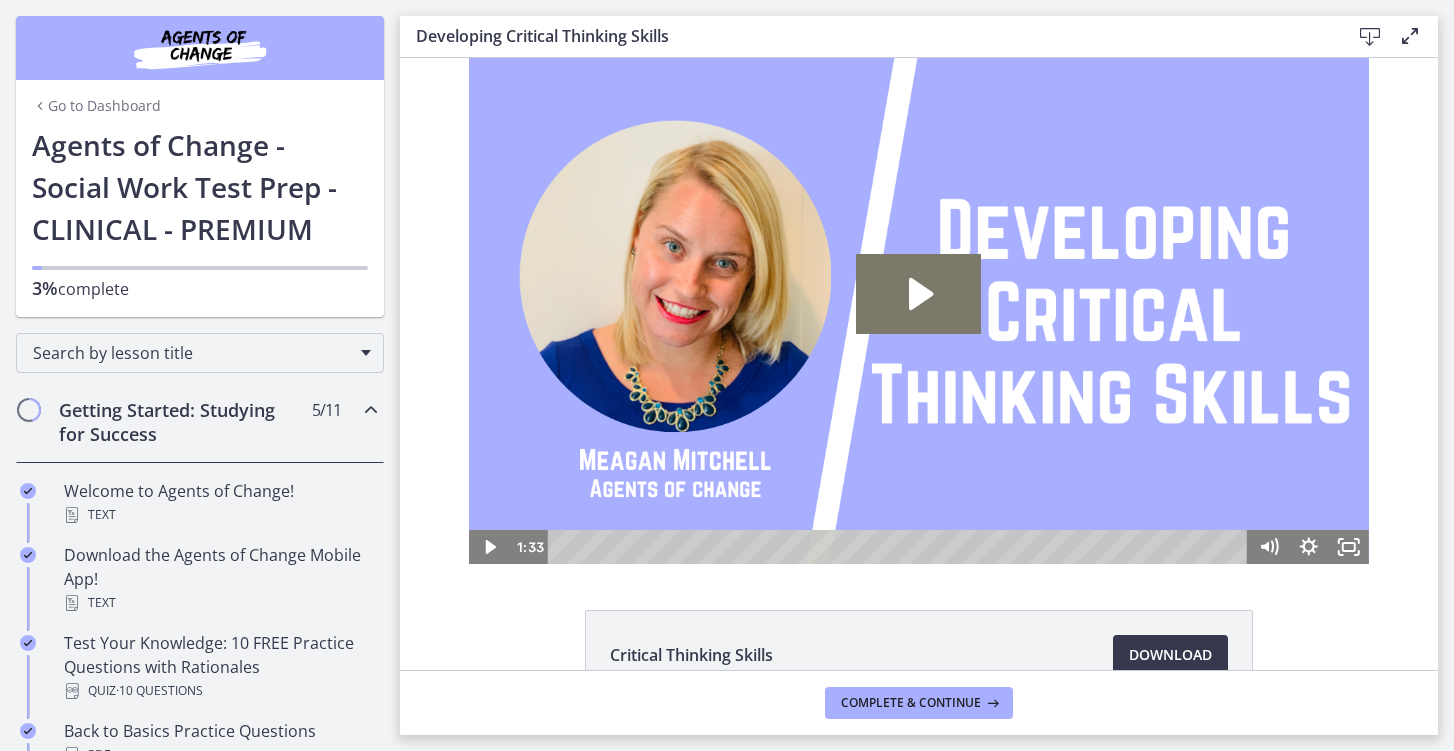 click on "Getting Started: Studying for Success" at bounding box center (181, 422) 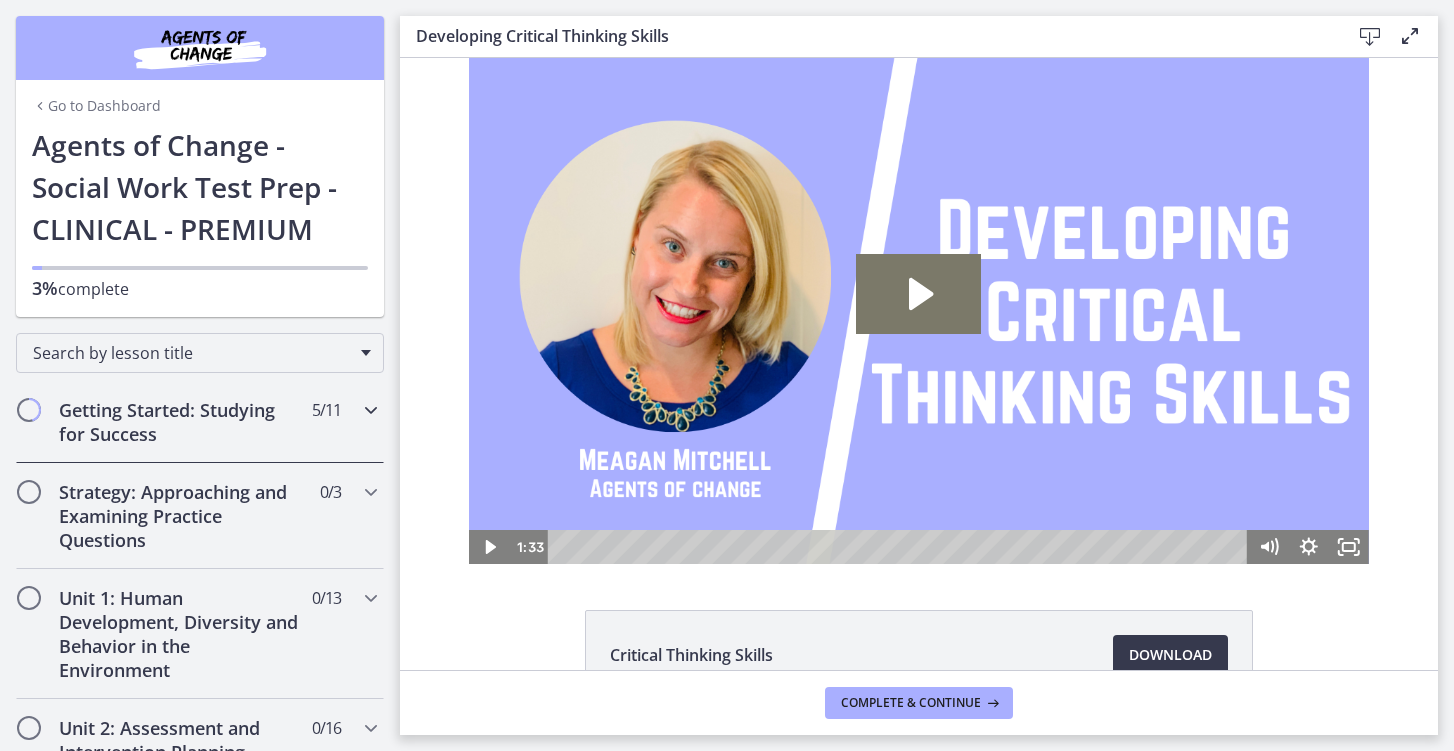 click on "Getting Started: Studying for Success
5  /  11
Completed" at bounding box center (200, 422) 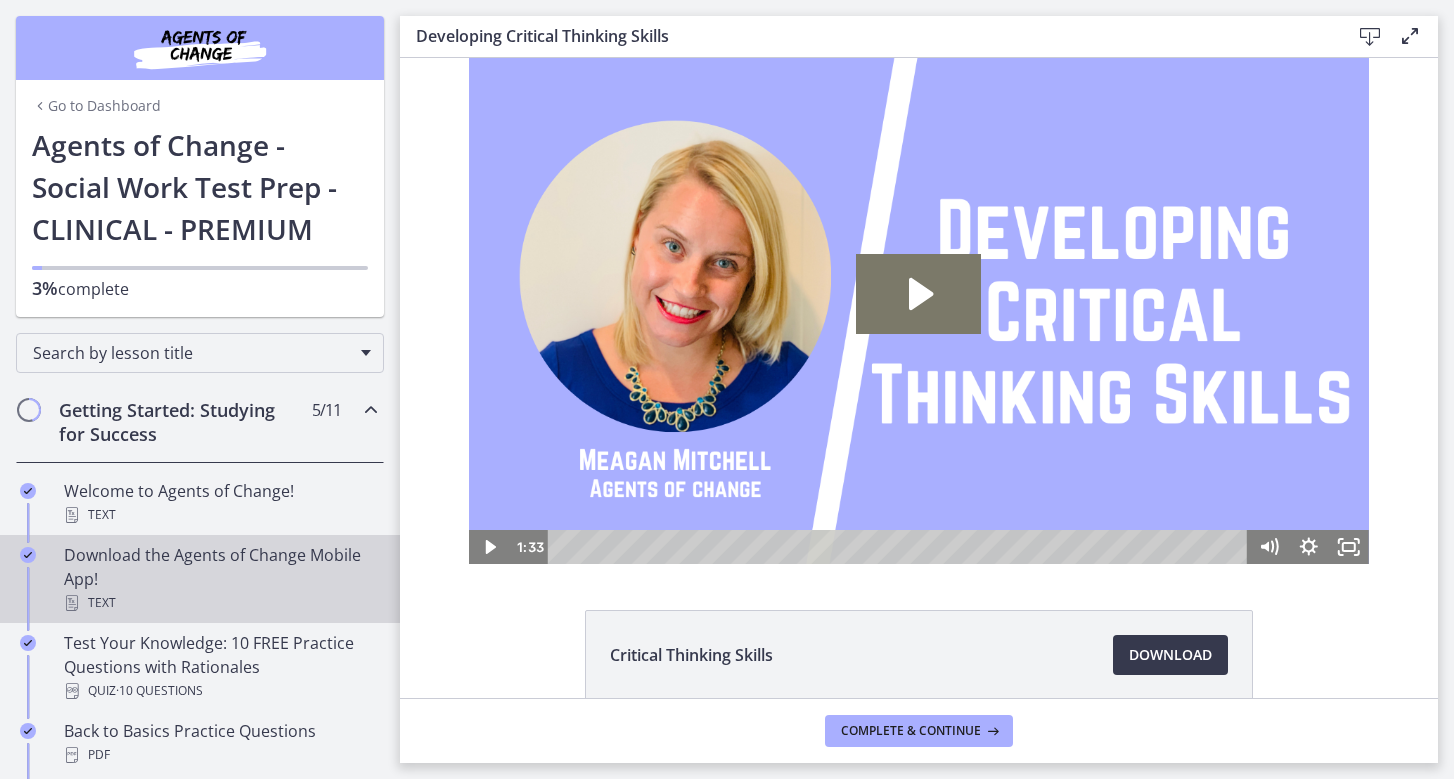 click on "Download the Agents of Change Mobile App!
Text" at bounding box center (220, 579) 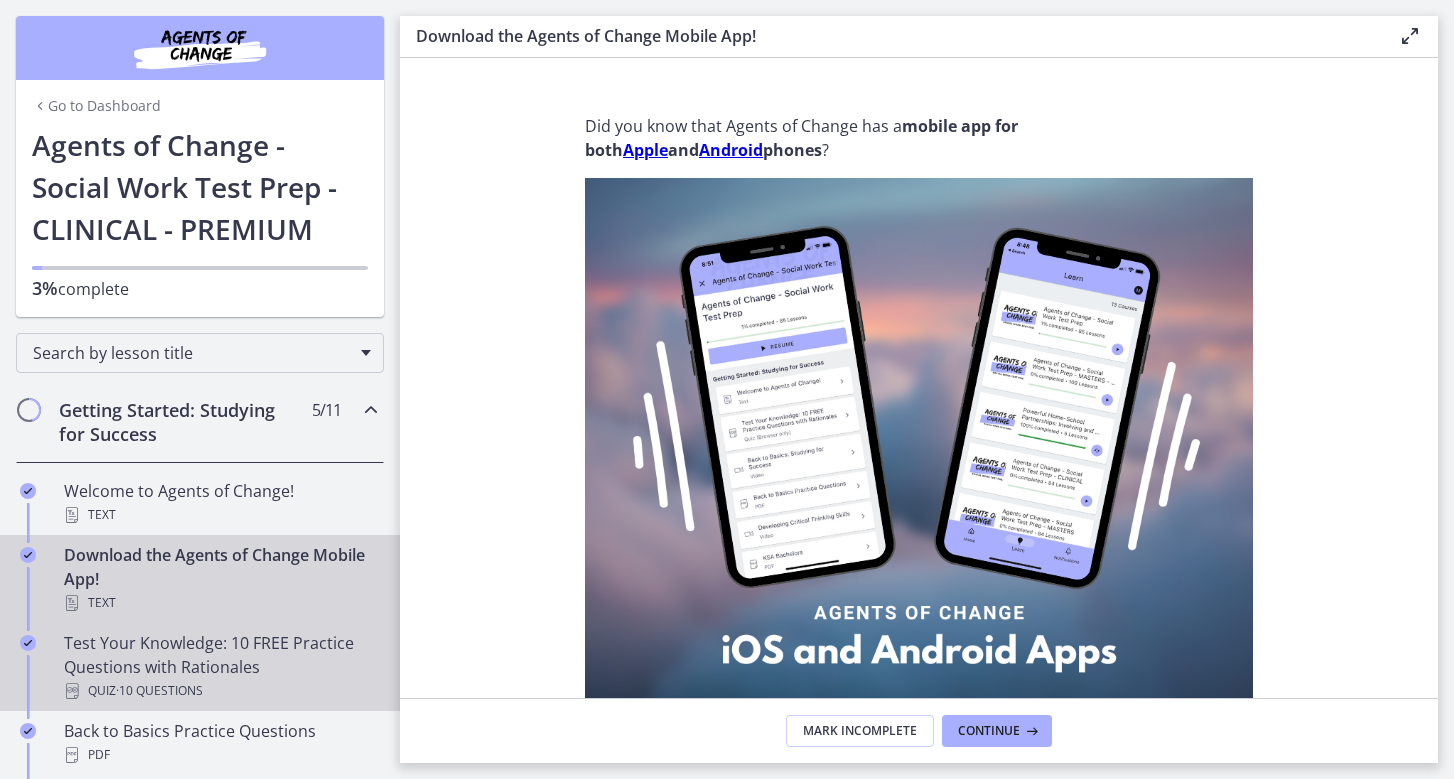 click on "Test Your Knowledge: 10 FREE Practice Questions with Rationales
Quiz
·  10 Questions" at bounding box center [220, 667] 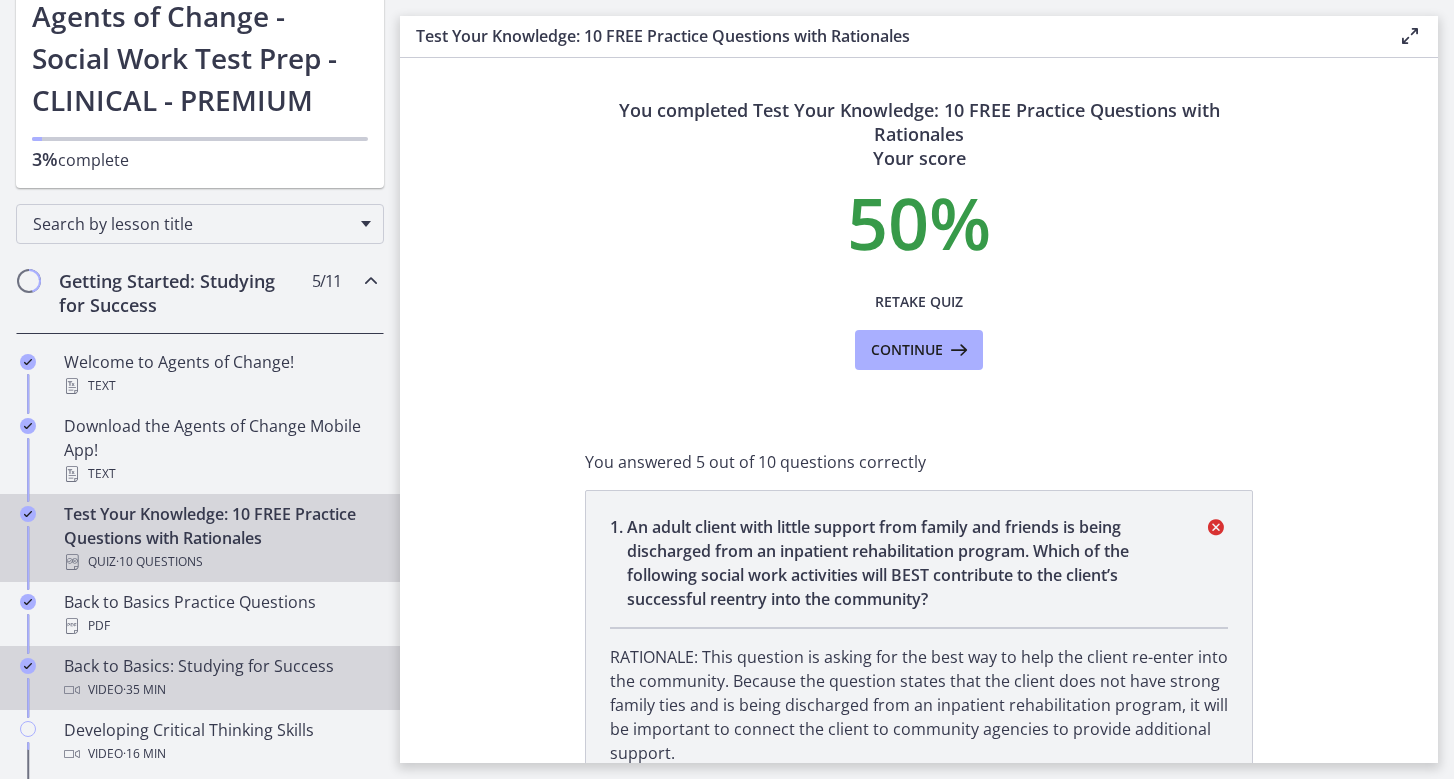 scroll, scrollTop: 131, scrollLeft: 0, axis: vertical 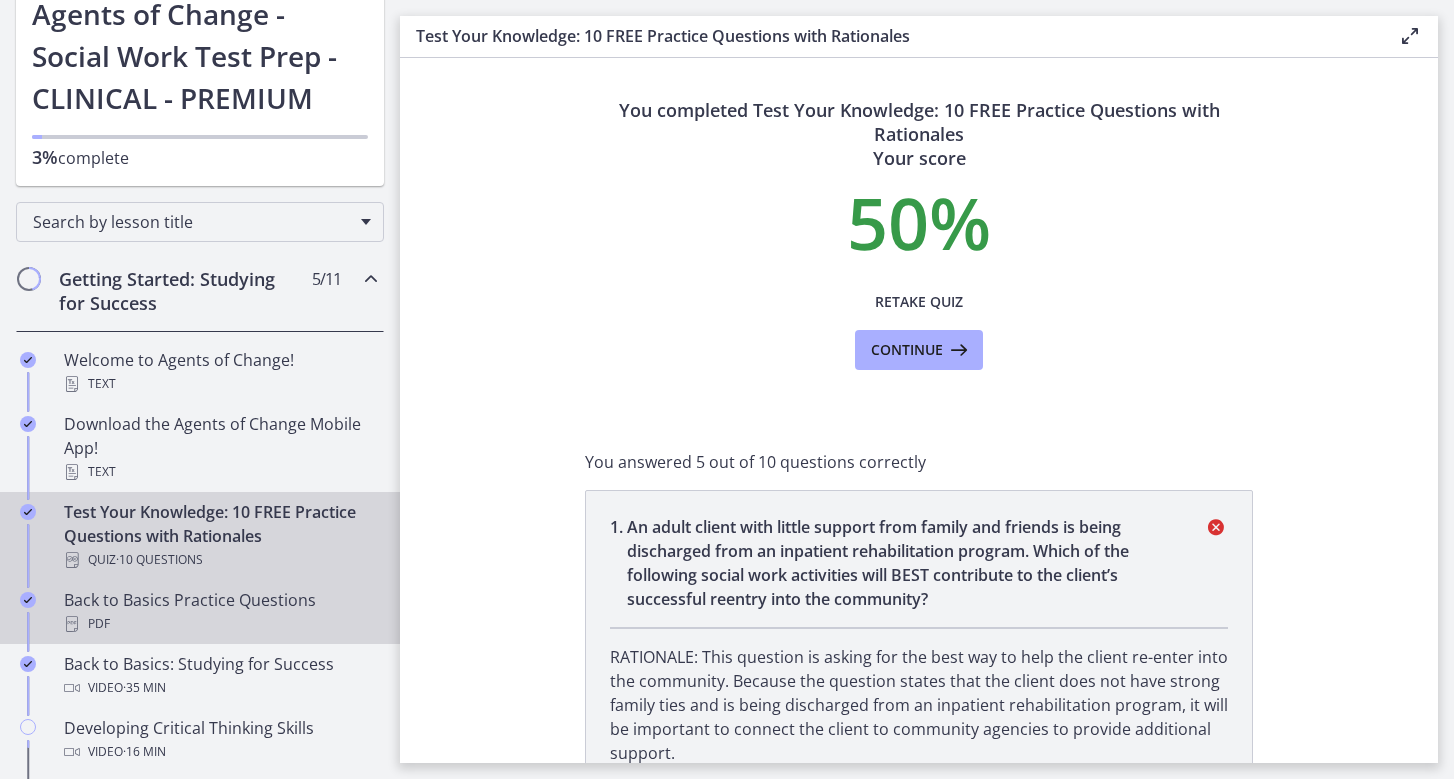 click on "PDF" at bounding box center [220, 624] 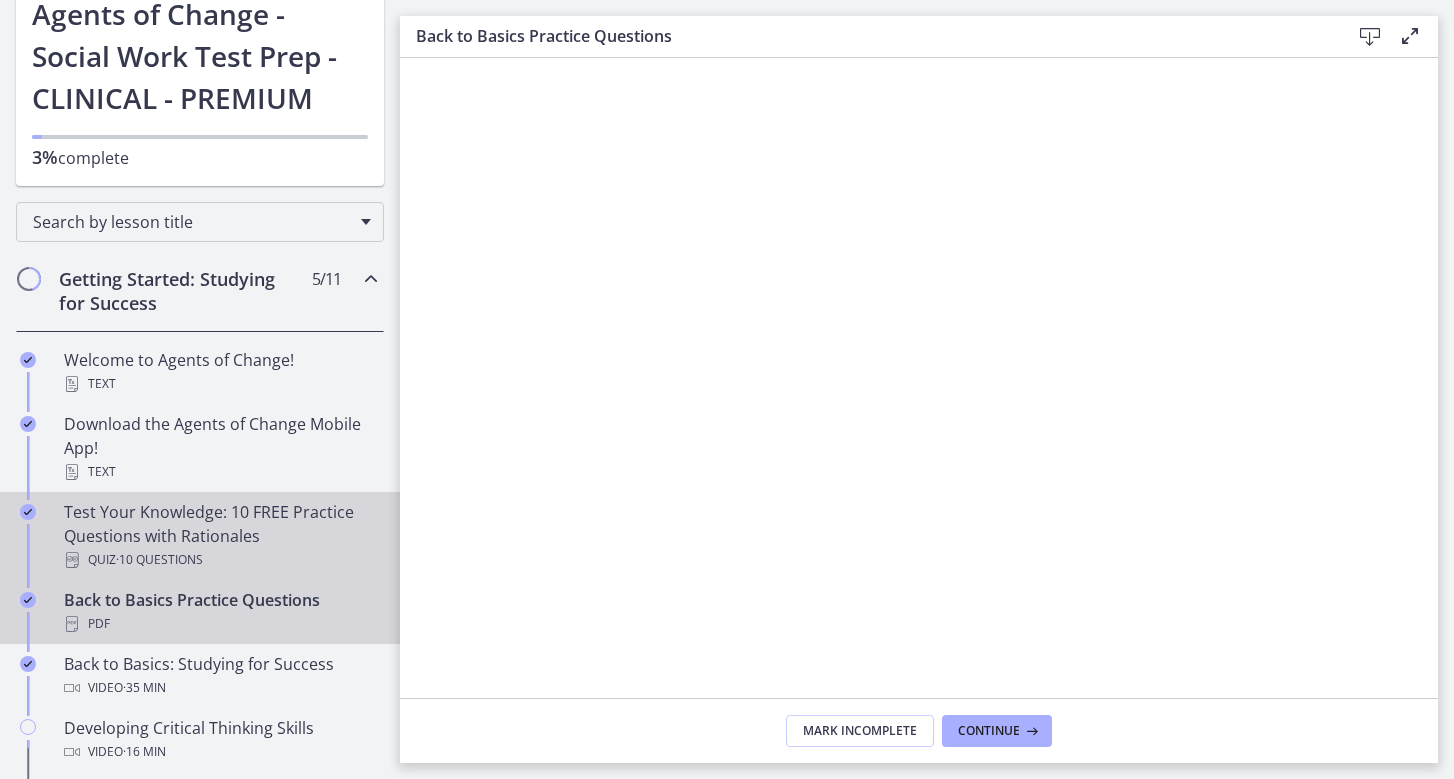 scroll, scrollTop: 0, scrollLeft: 0, axis: both 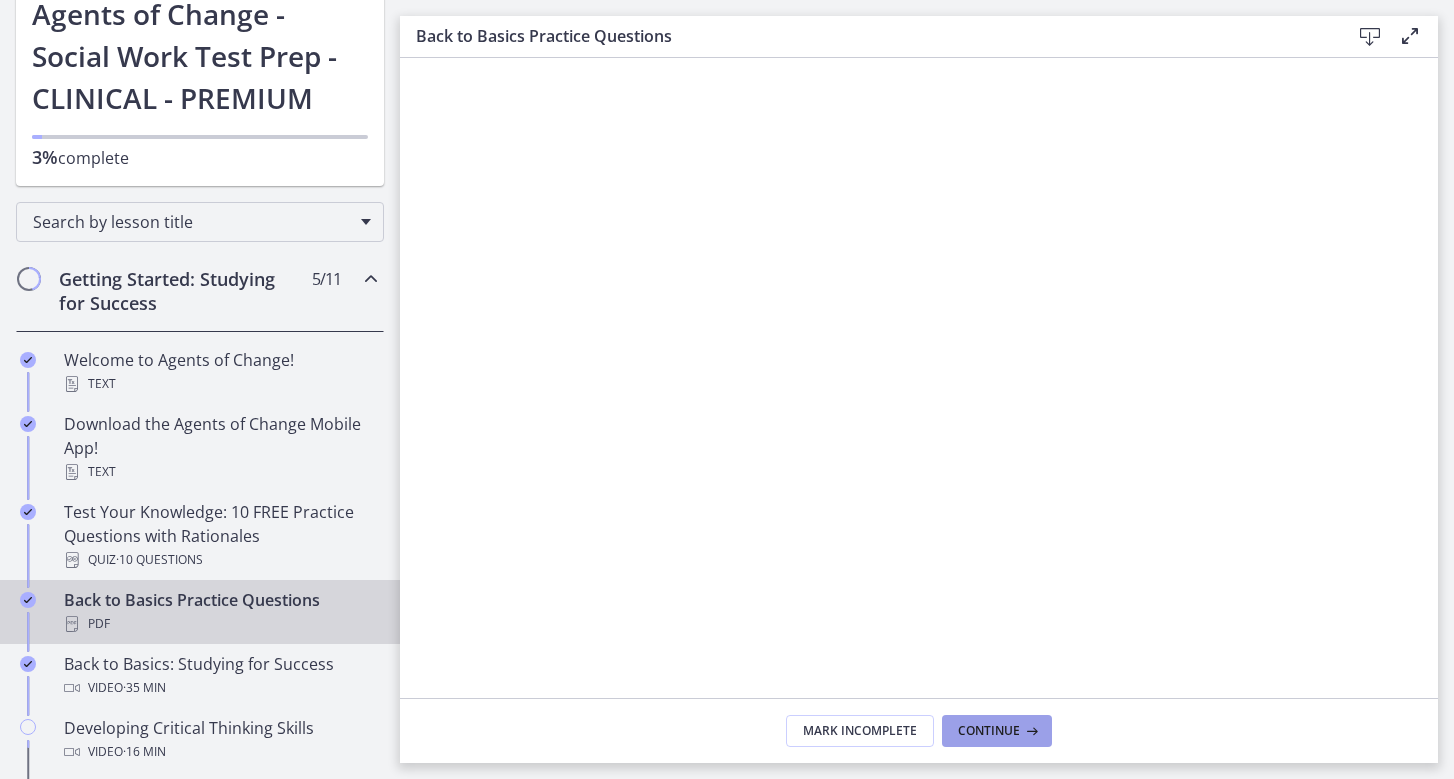 click on "Continue" at bounding box center (989, 731) 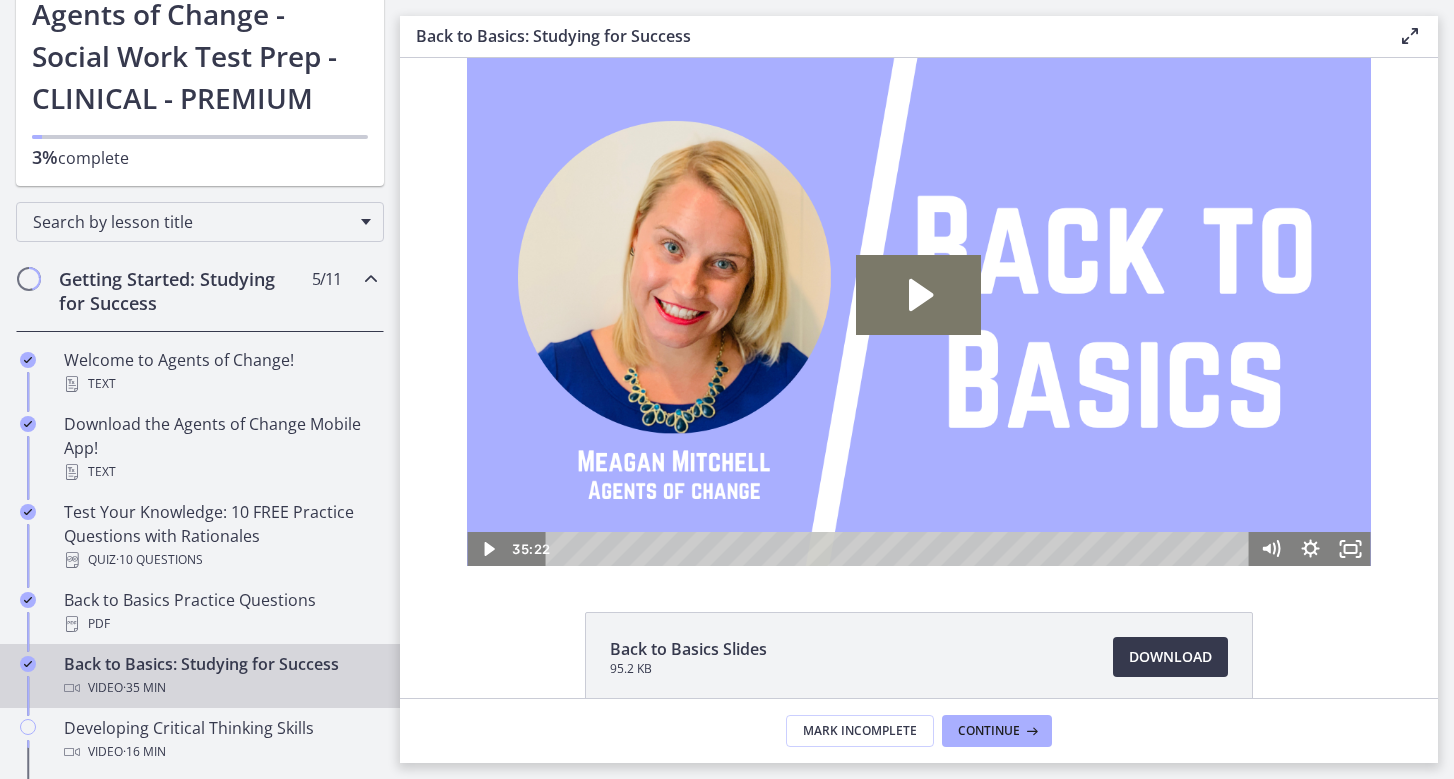 scroll, scrollTop: 0, scrollLeft: 0, axis: both 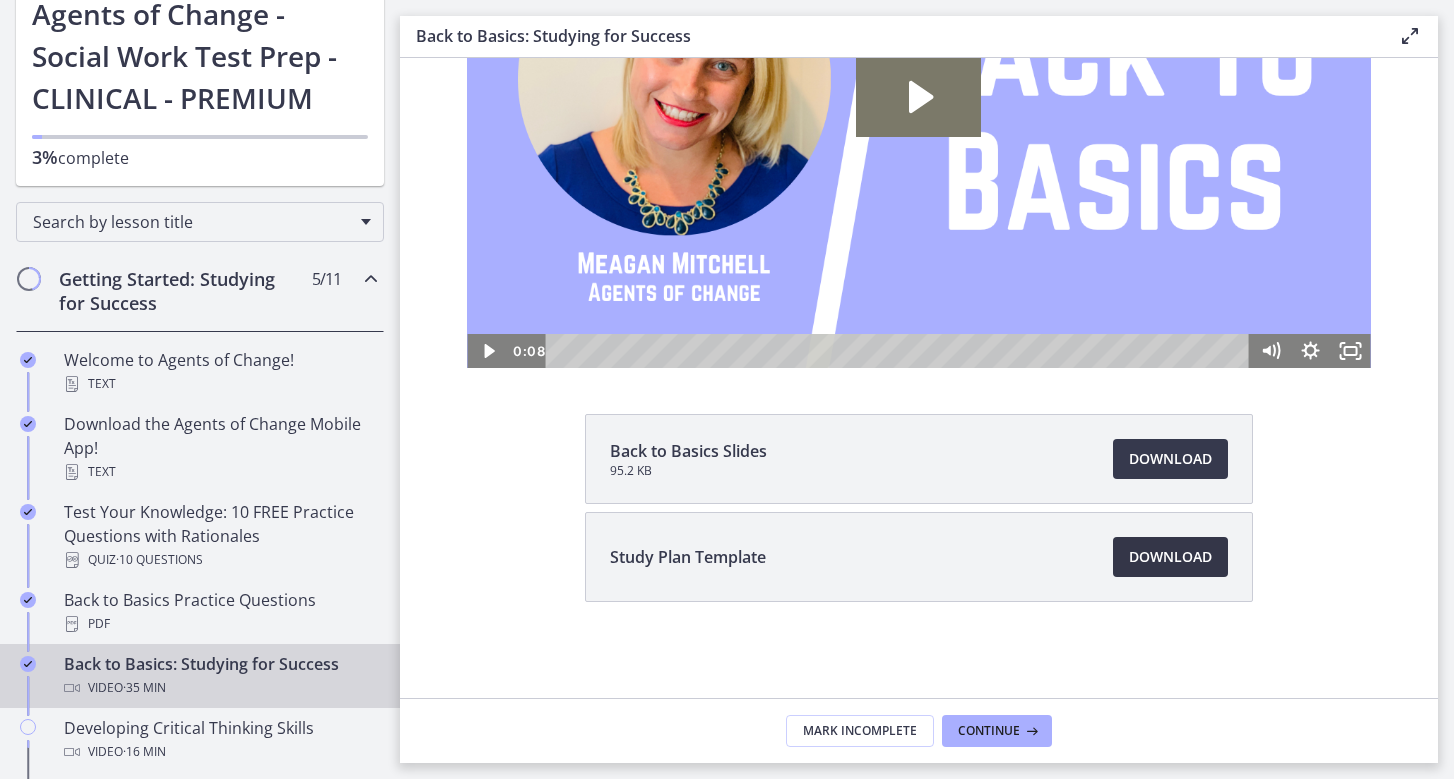 click on "Download
Opens in a new window" at bounding box center [1170, 557] 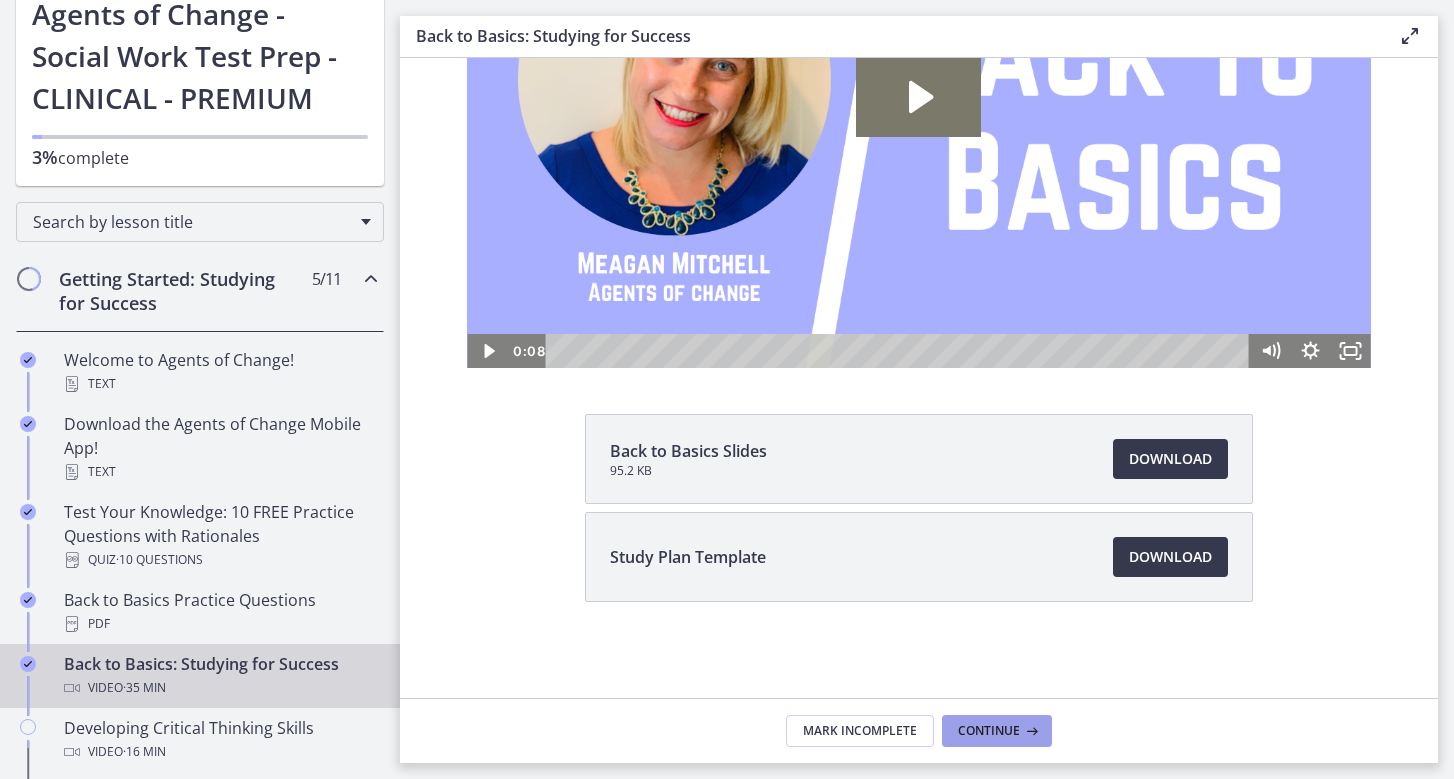 click on "Continue" at bounding box center (989, 731) 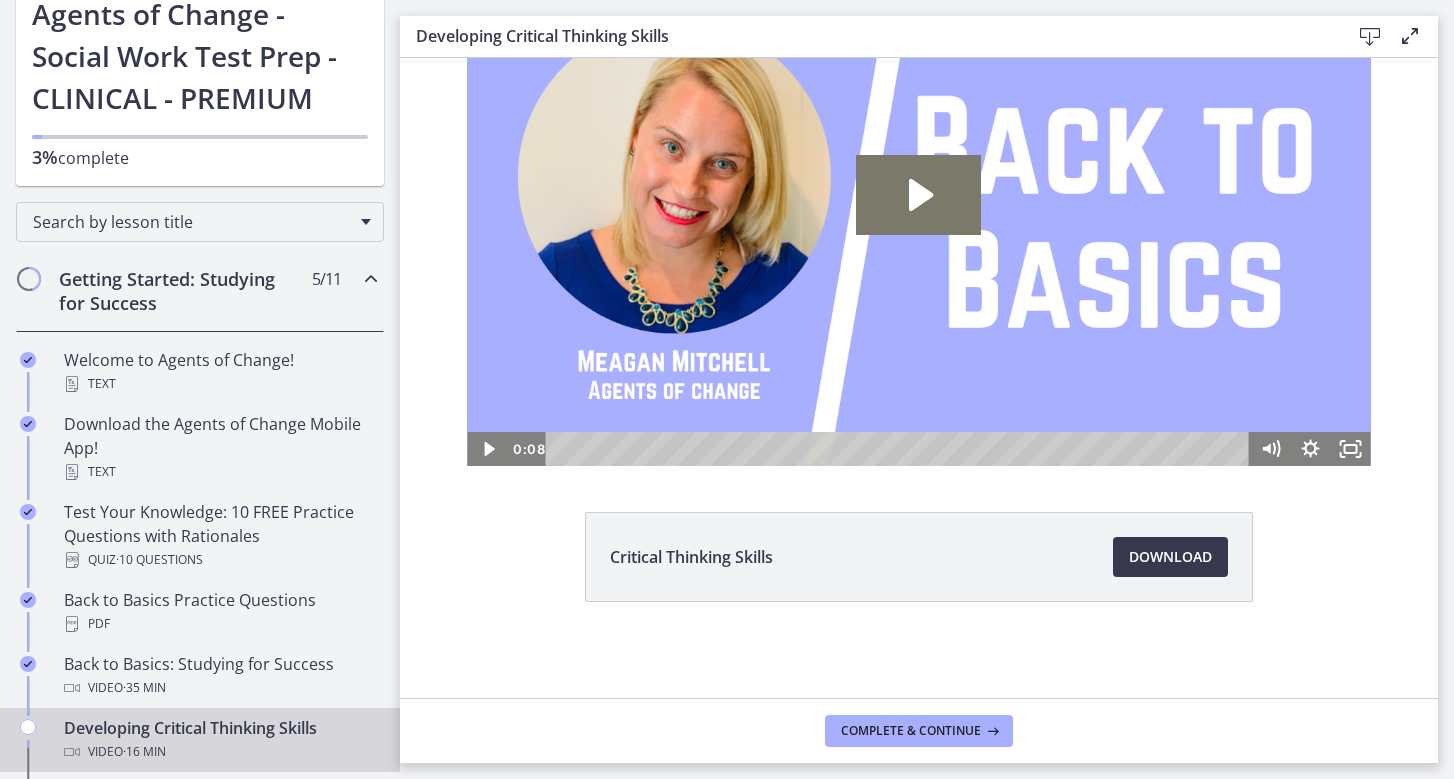 scroll, scrollTop: 0, scrollLeft: 0, axis: both 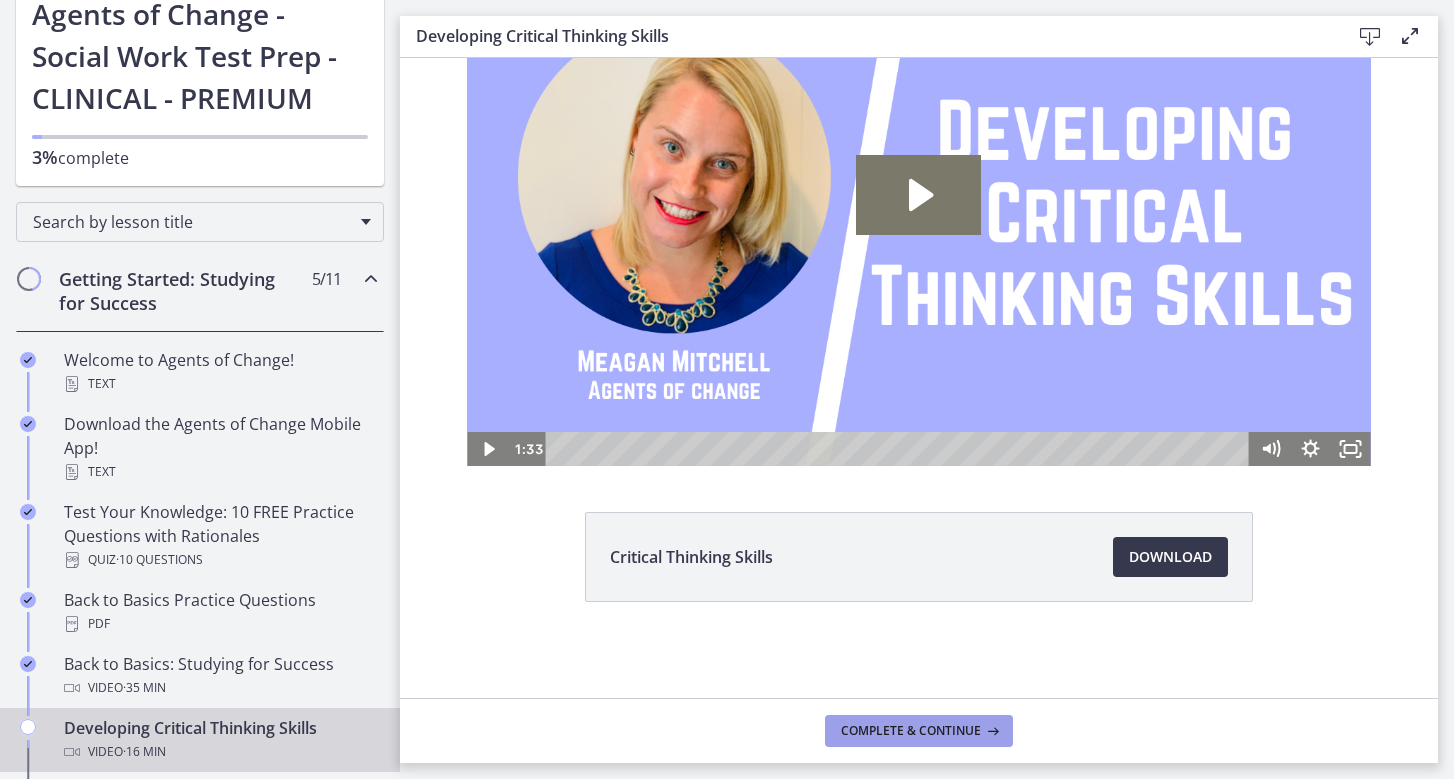 click on "Complete & continue" at bounding box center (911, 731) 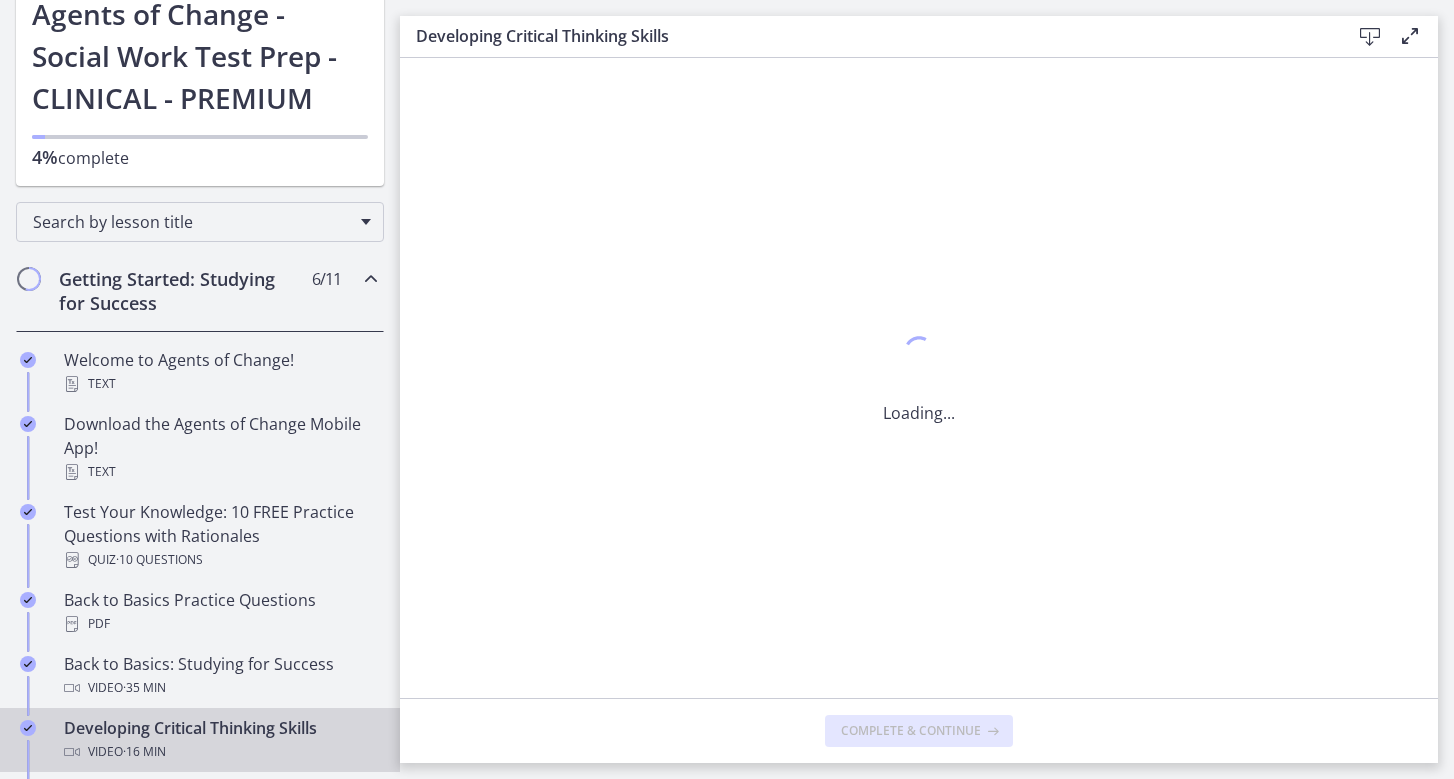scroll, scrollTop: 0, scrollLeft: 0, axis: both 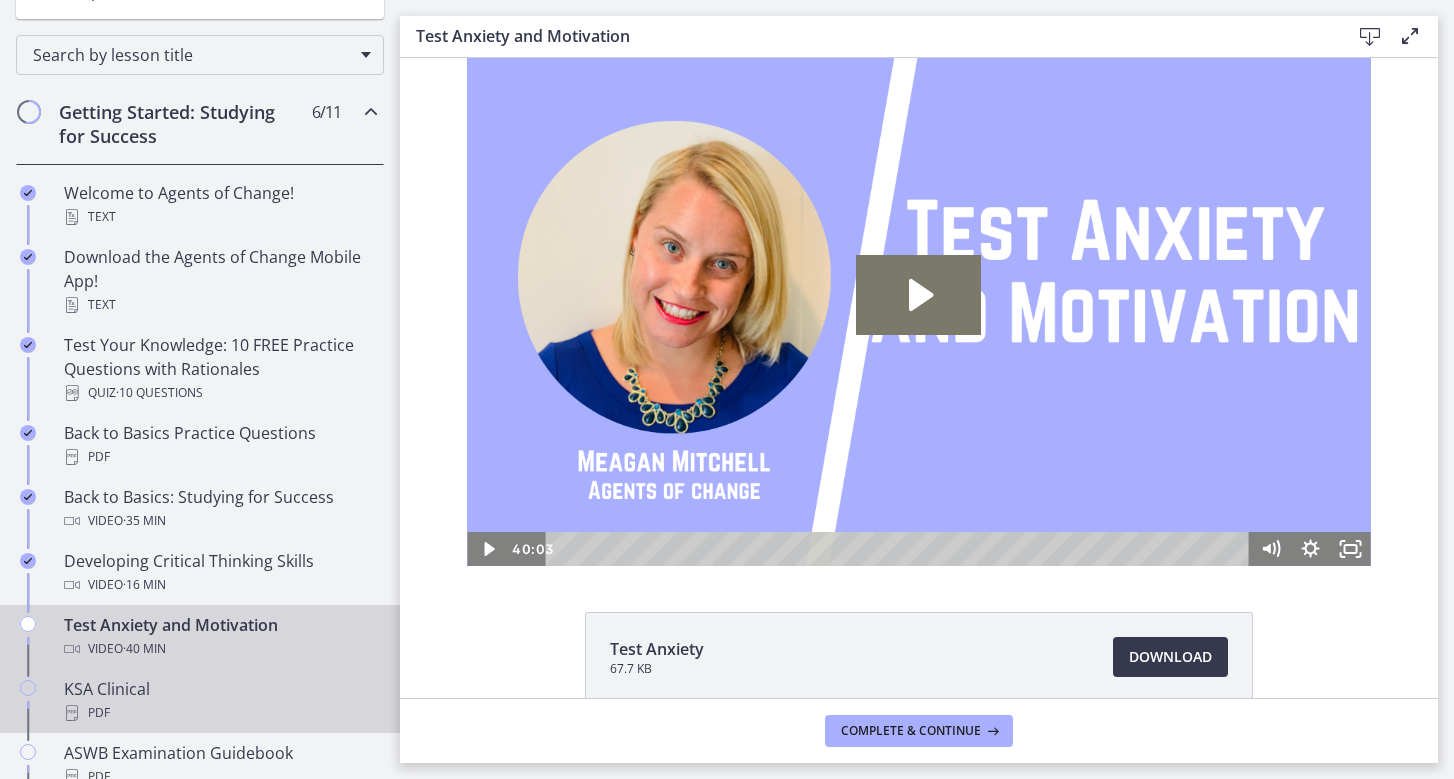 click on "KSA Clinical
PDF" at bounding box center [220, 701] 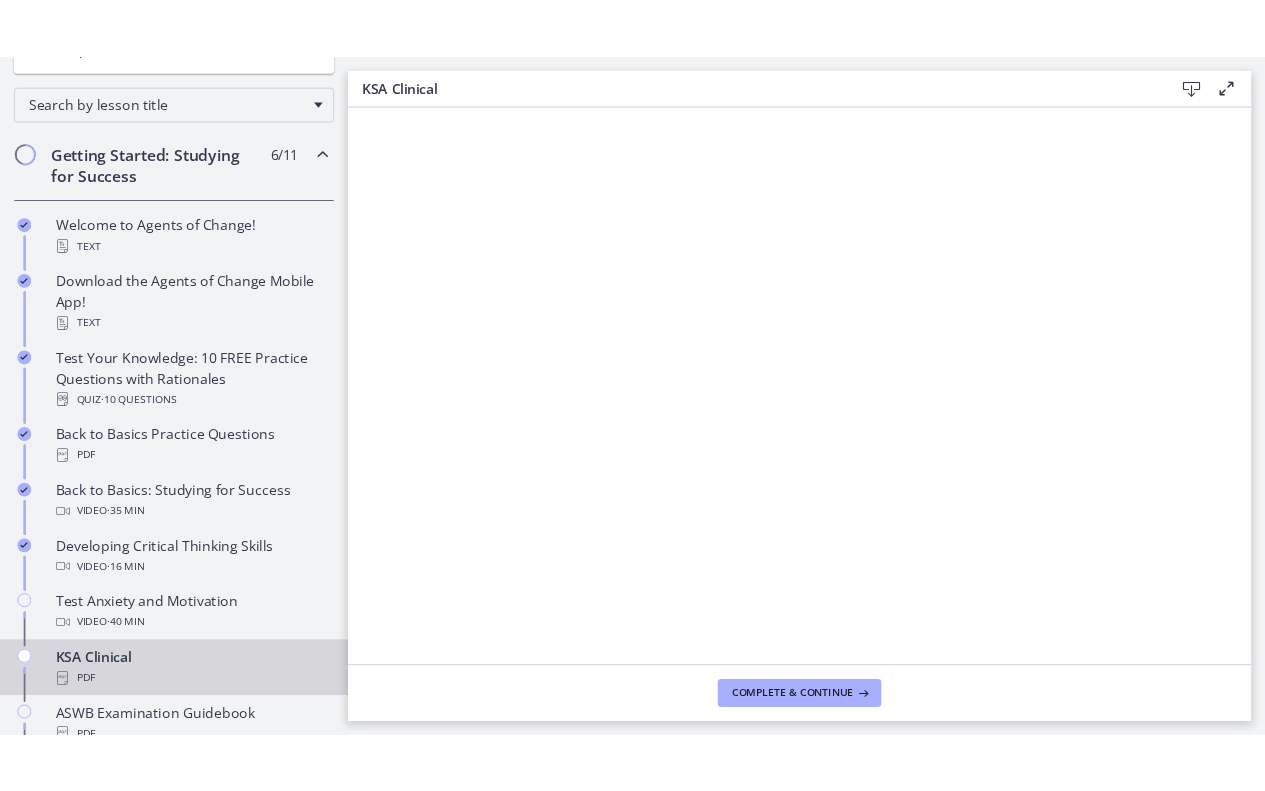 scroll, scrollTop: 0, scrollLeft: 0, axis: both 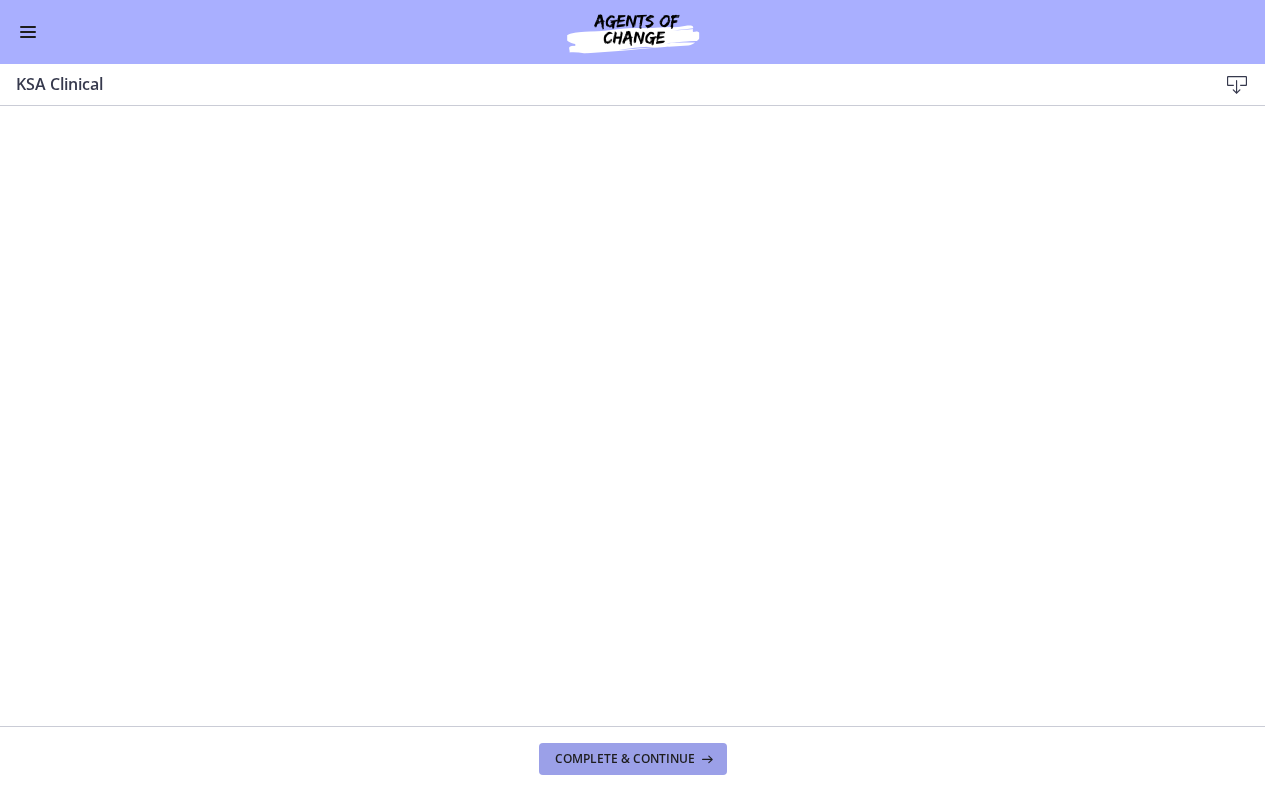 click on "Complete & continue" at bounding box center [625, 759] 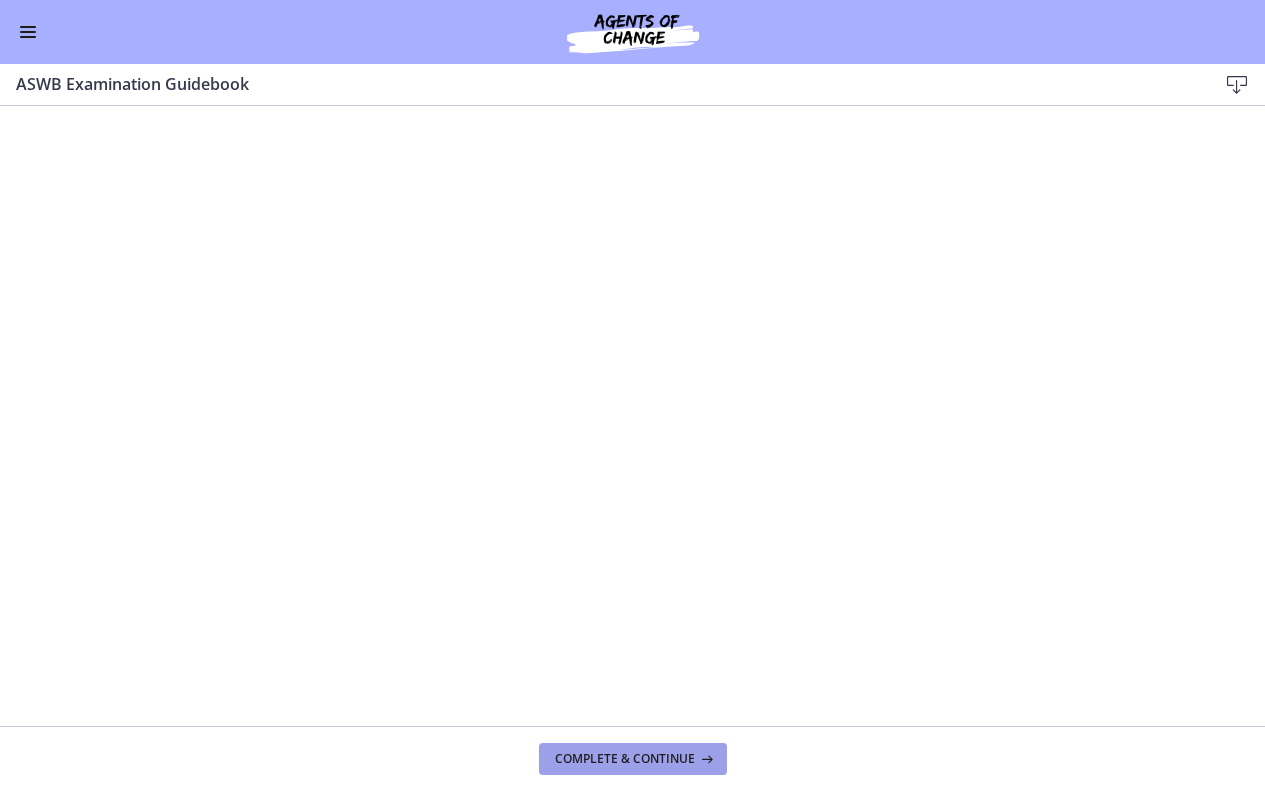 click on "Complete & continue" at bounding box center (625, 759) 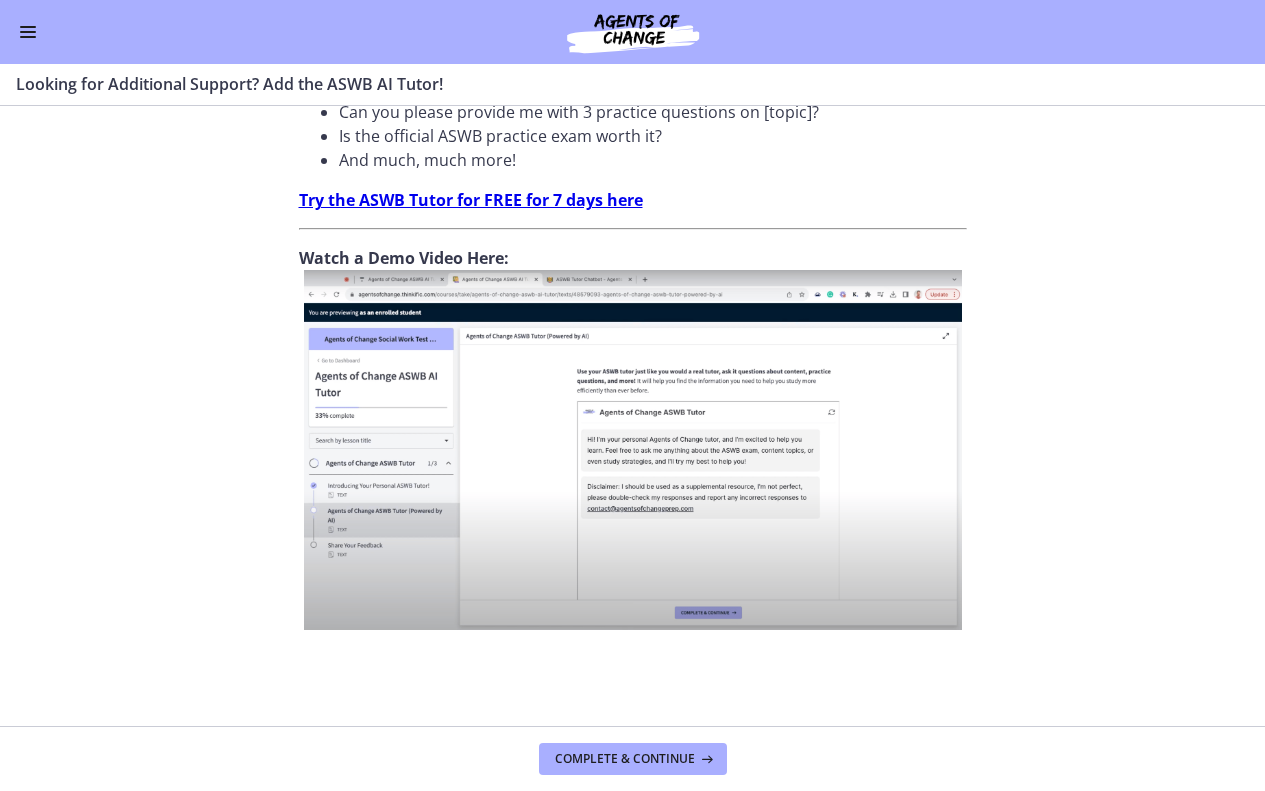 scroll, scrollTop: 731, scrollLeft: 0, axis: vertical 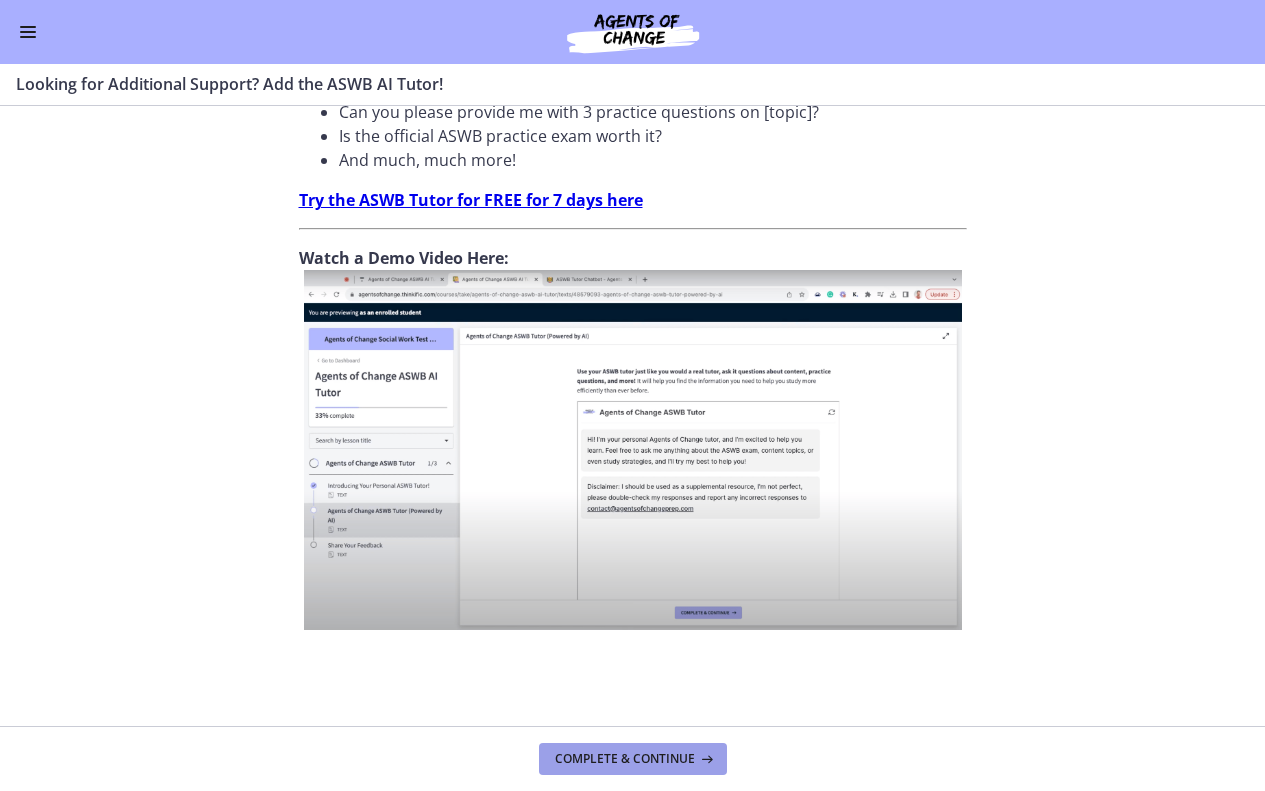 click on "Complete & continue" at bounding box center [633, 759] 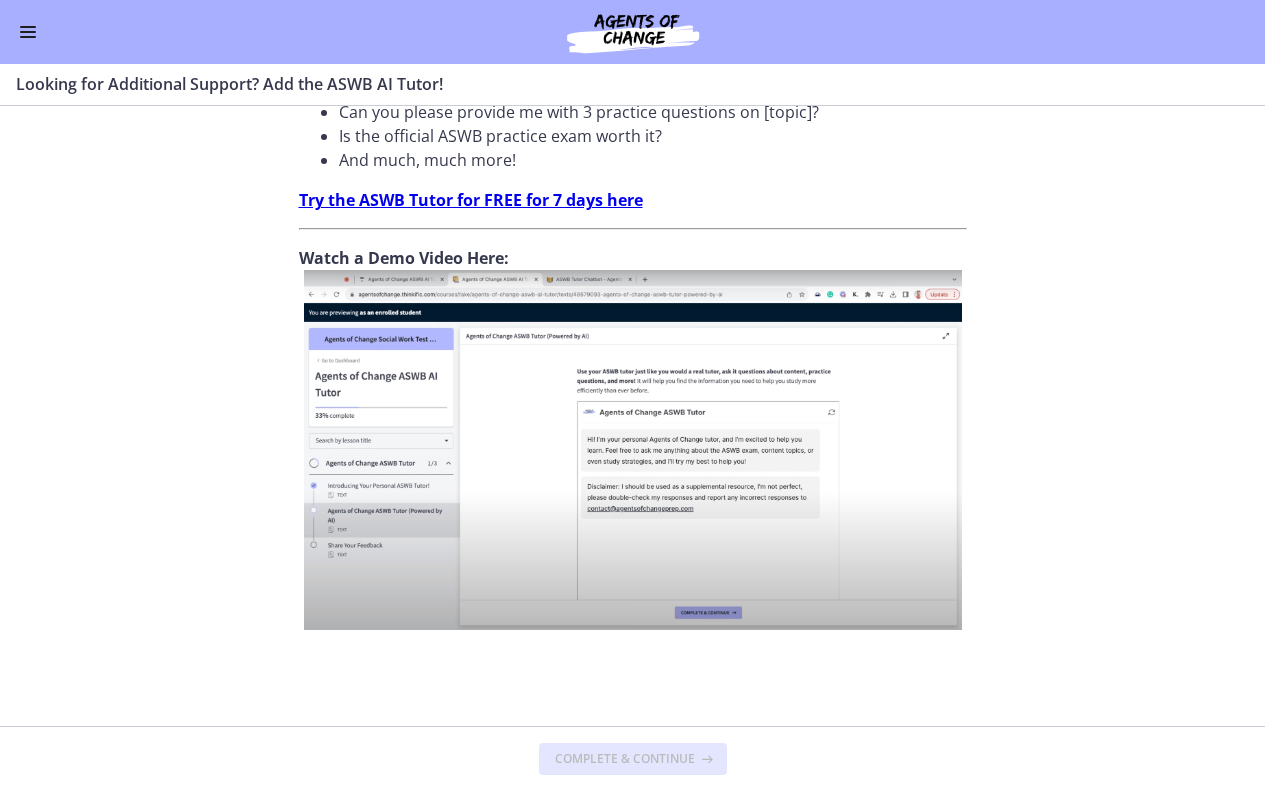 scroll, scrollTop: 0, scrollLeft: 0, axis: both 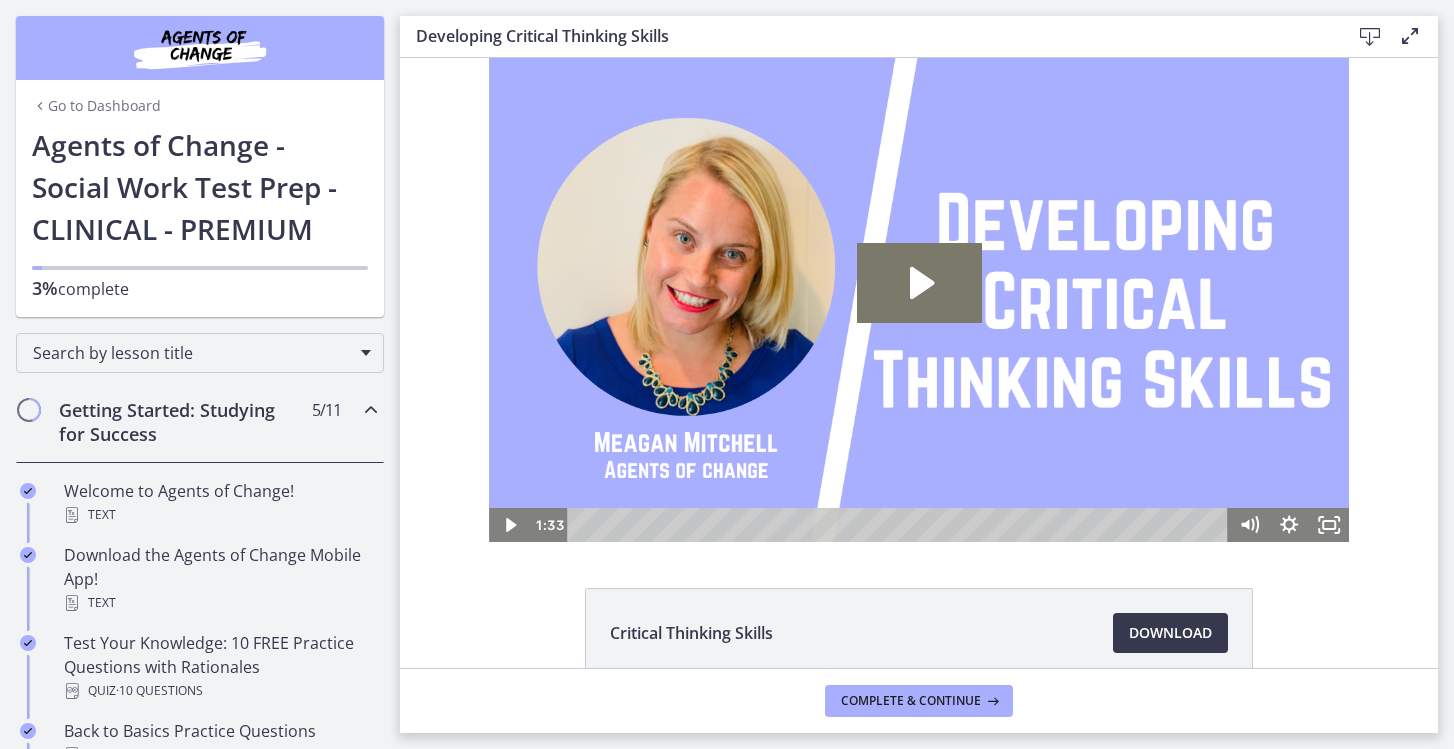 click on "Getting Started: Studying for Success" at bounding box center (181, 422) 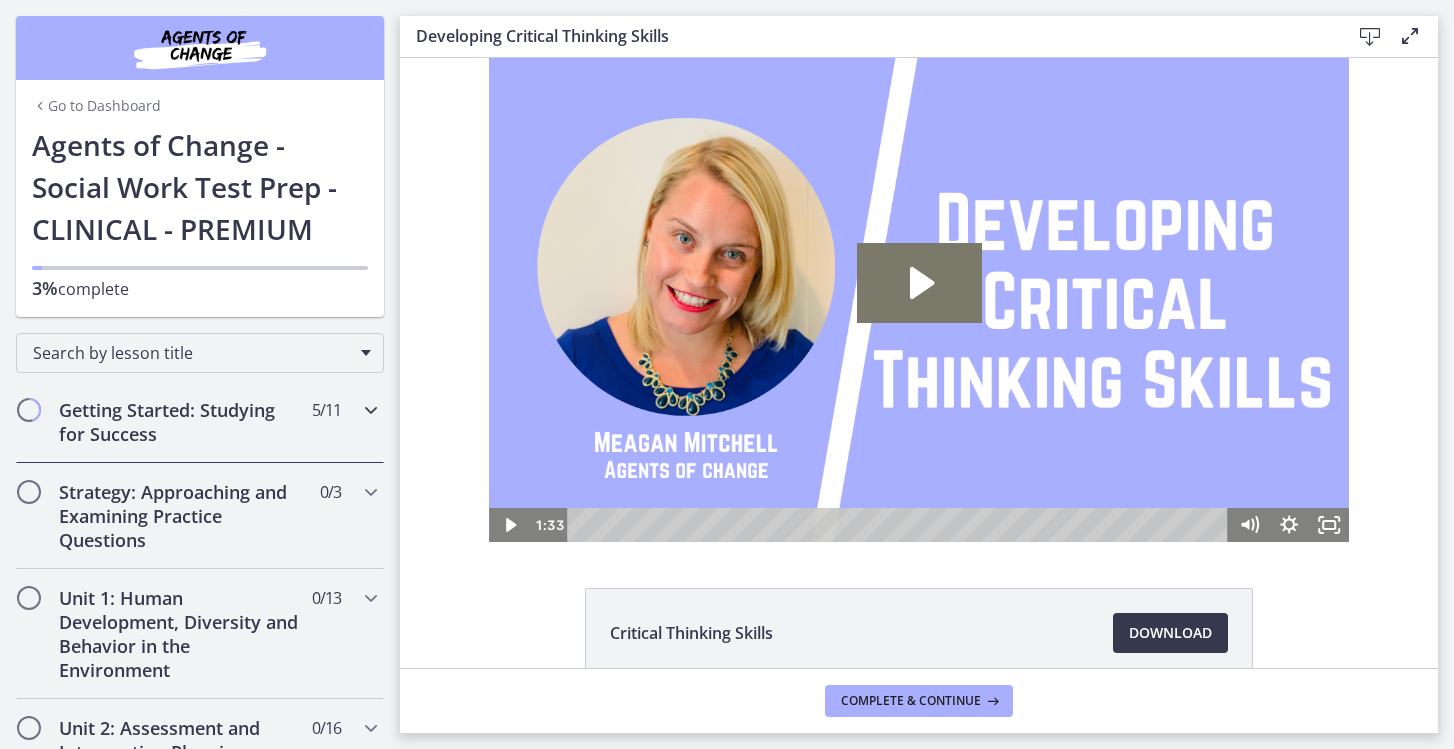 click on "Getting Started: Studying for Success" at bounding box center [181, 422] 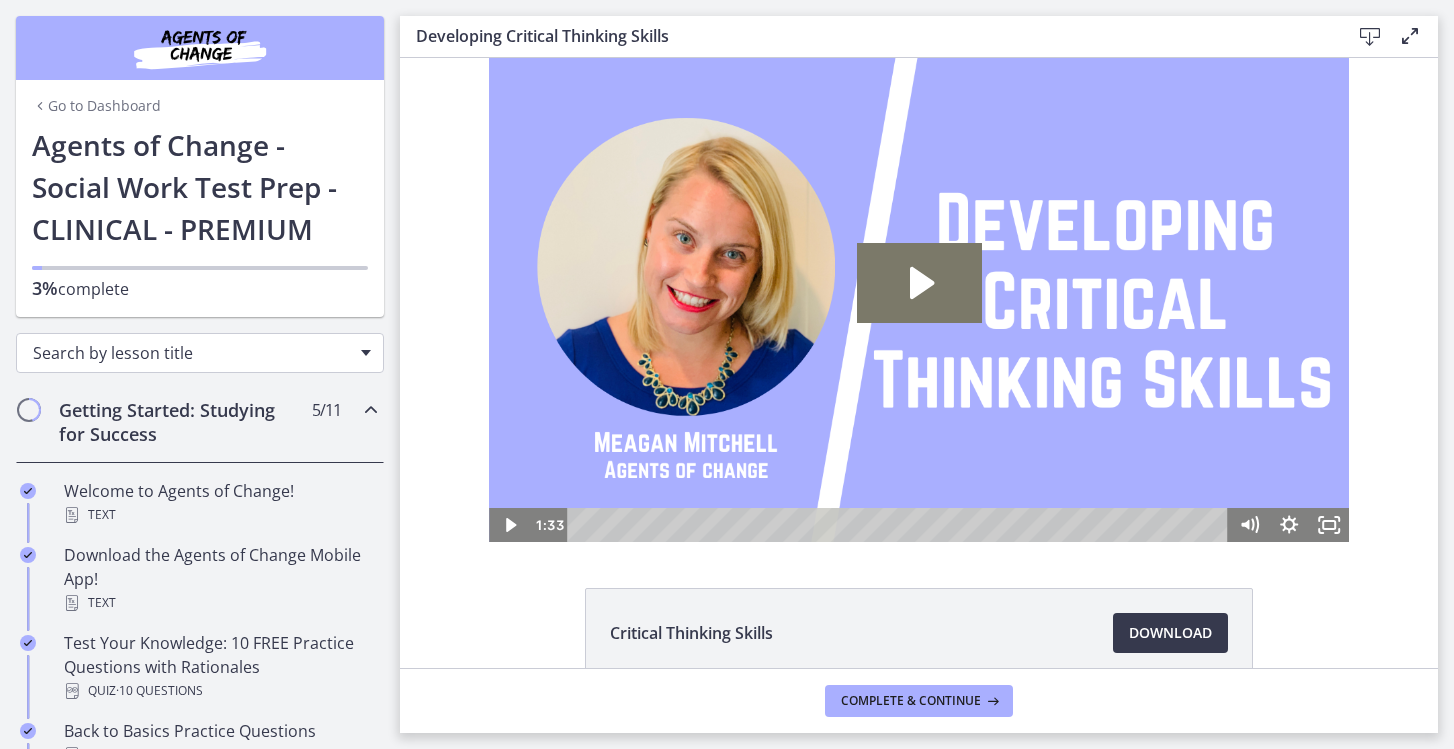 click on "Search by lesson title" at bounding box center [192, 353] 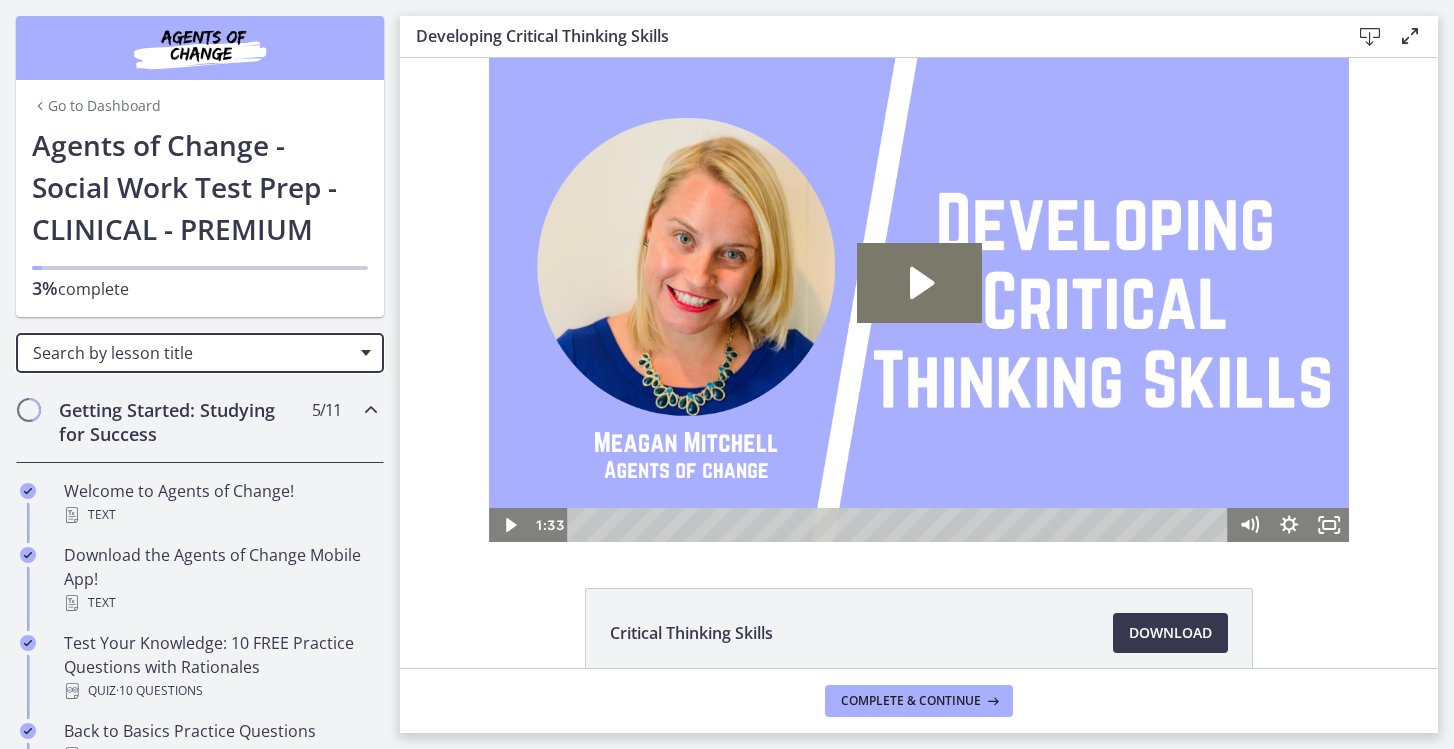 click on "Search by lesson title" at bounding box center [192, 353] 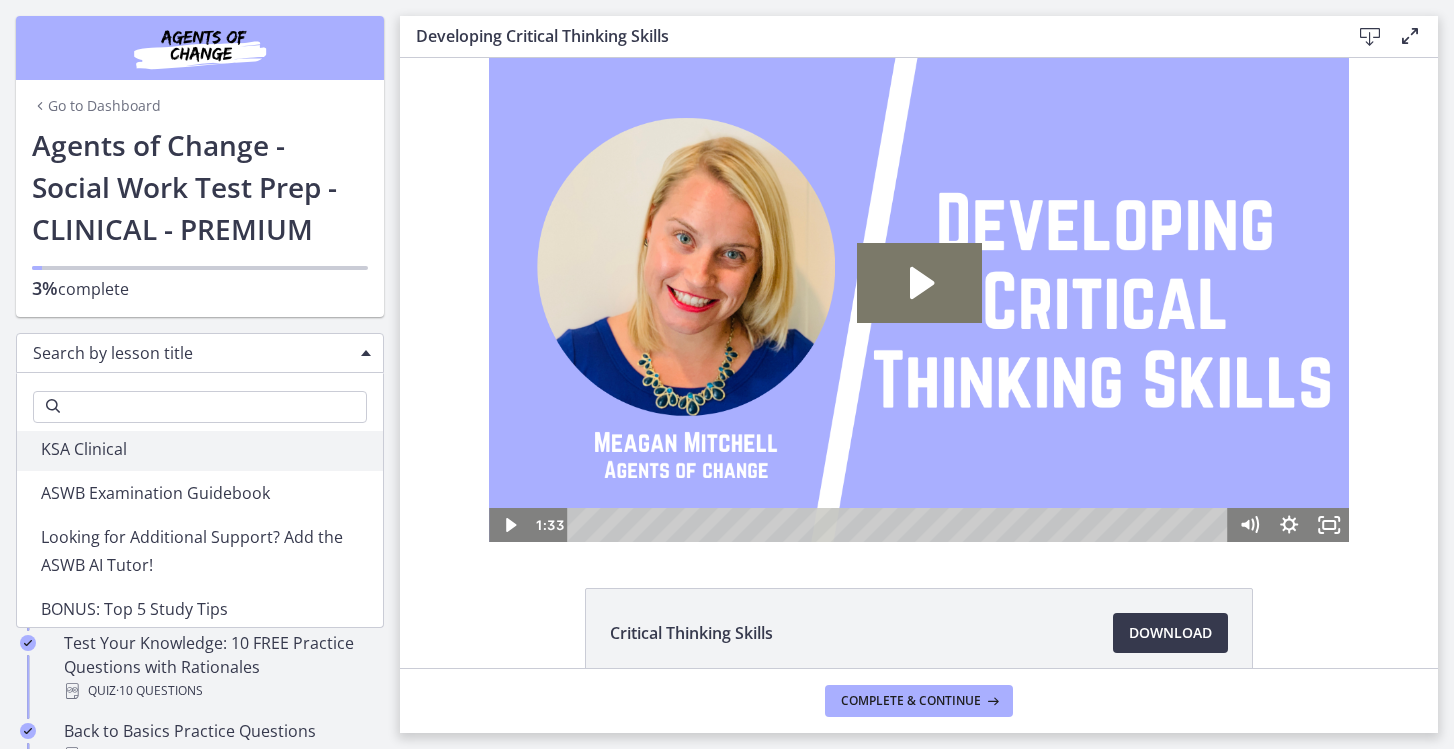 scroll, scrollTop: 418, scrollLeft: 0, axis: vertical 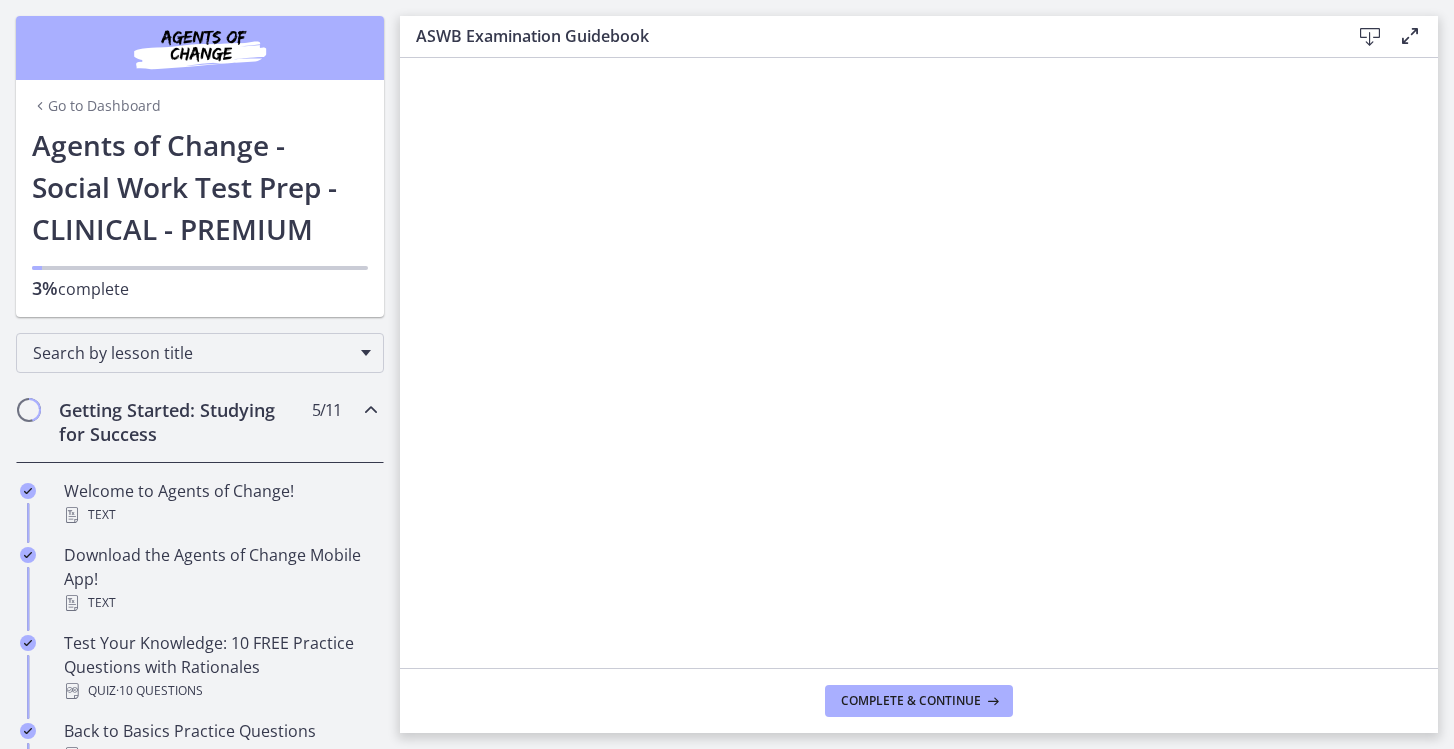 click on "Getting Started: Studying for Success" at bounding box center [181, 422] 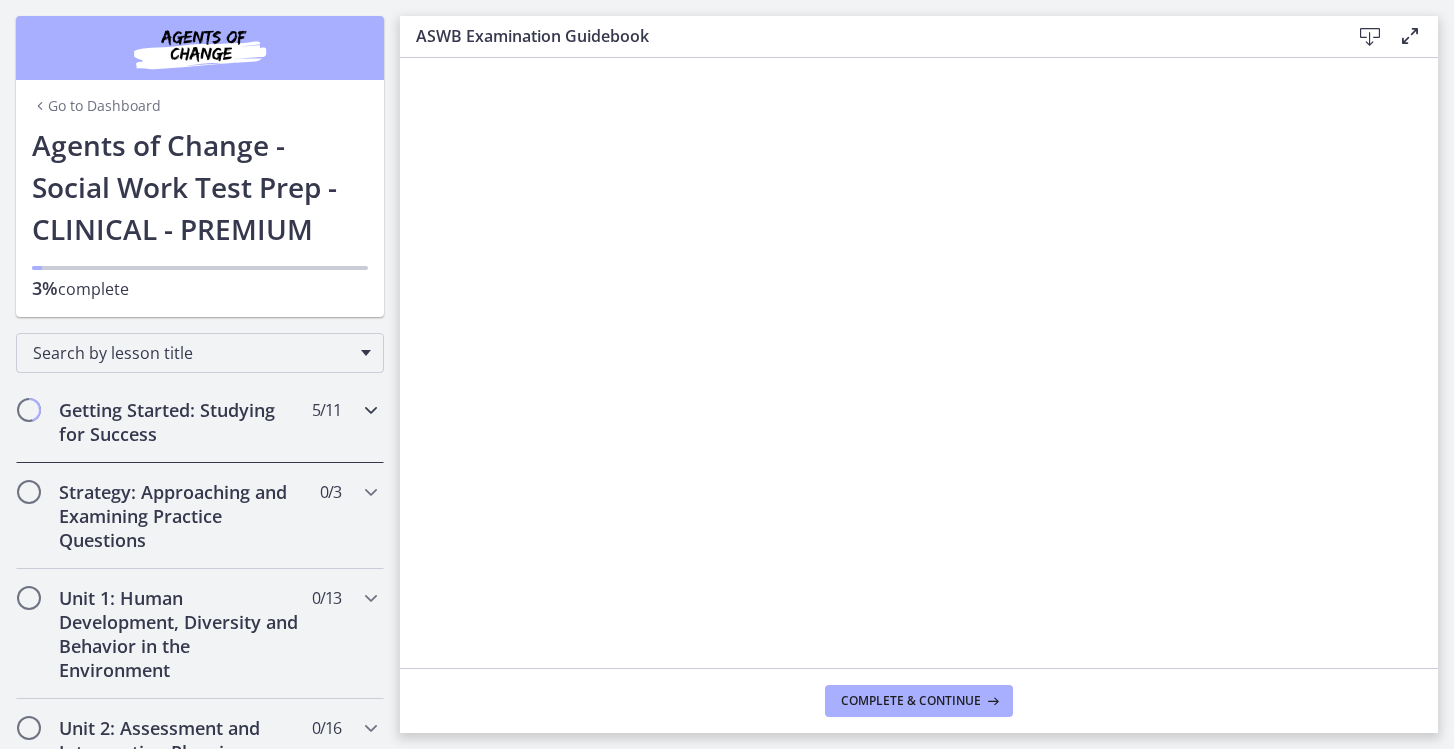 click on "Getting Started: Studying for Success" at bounding box center (181, 422) 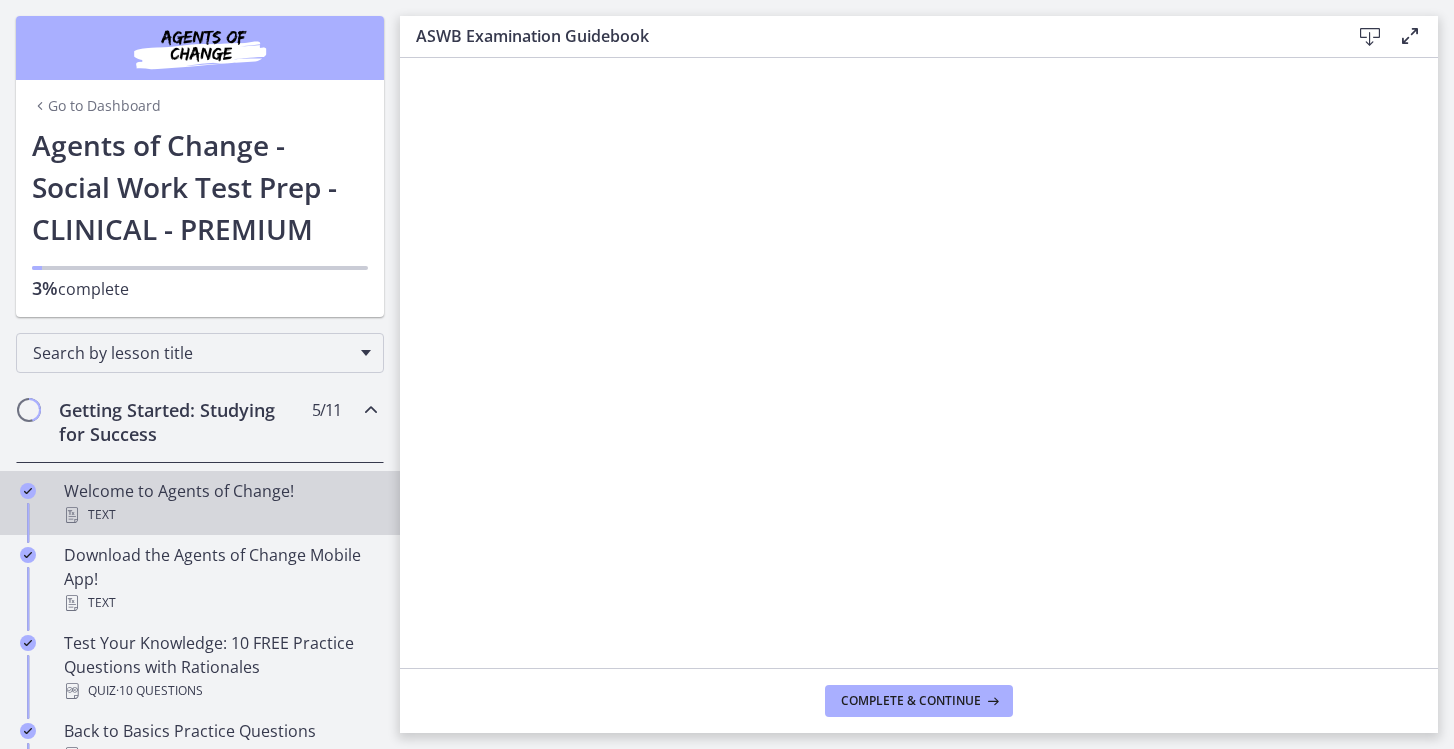 click on "Welcome to Agents of Change!
Text" at bounding box center [220, 503] 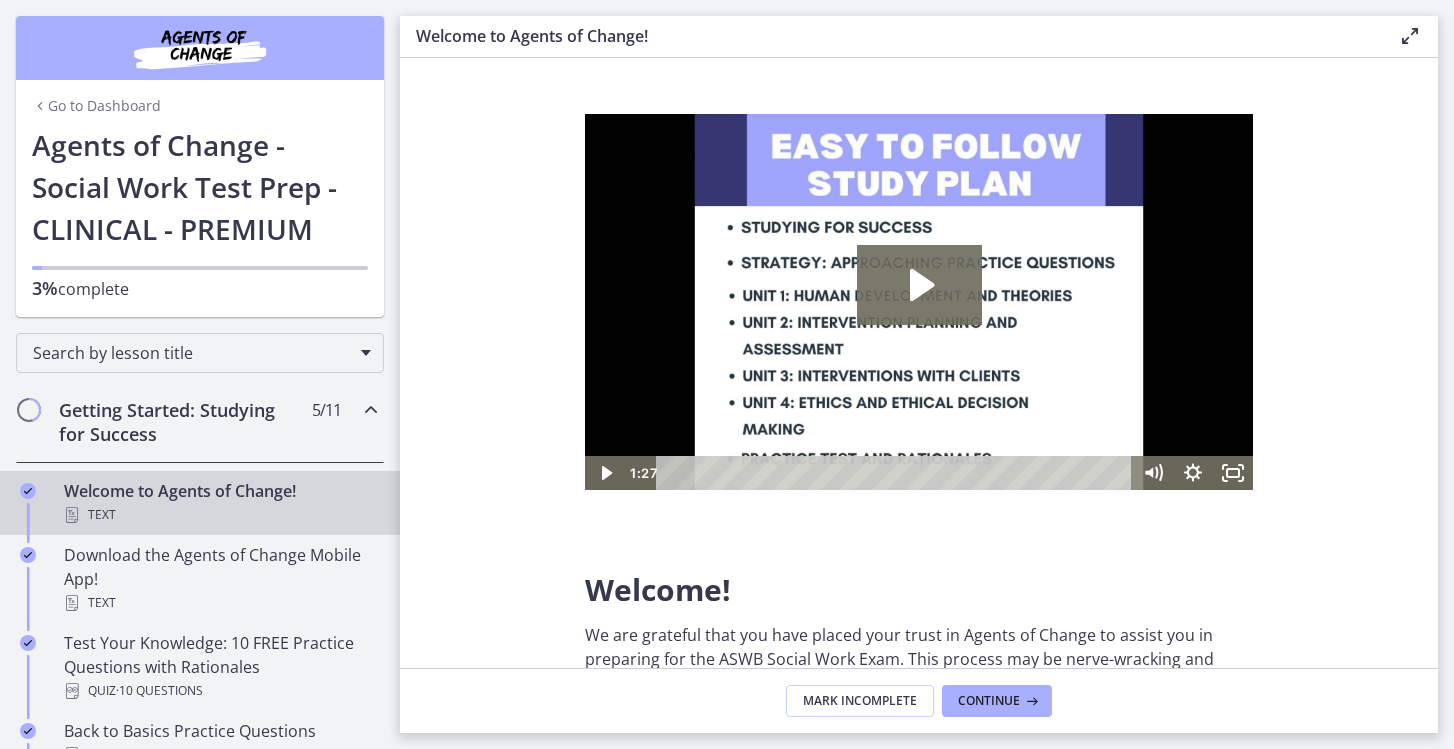 scroll, scrollTop: 0, scrollLeft: 0, axis: both 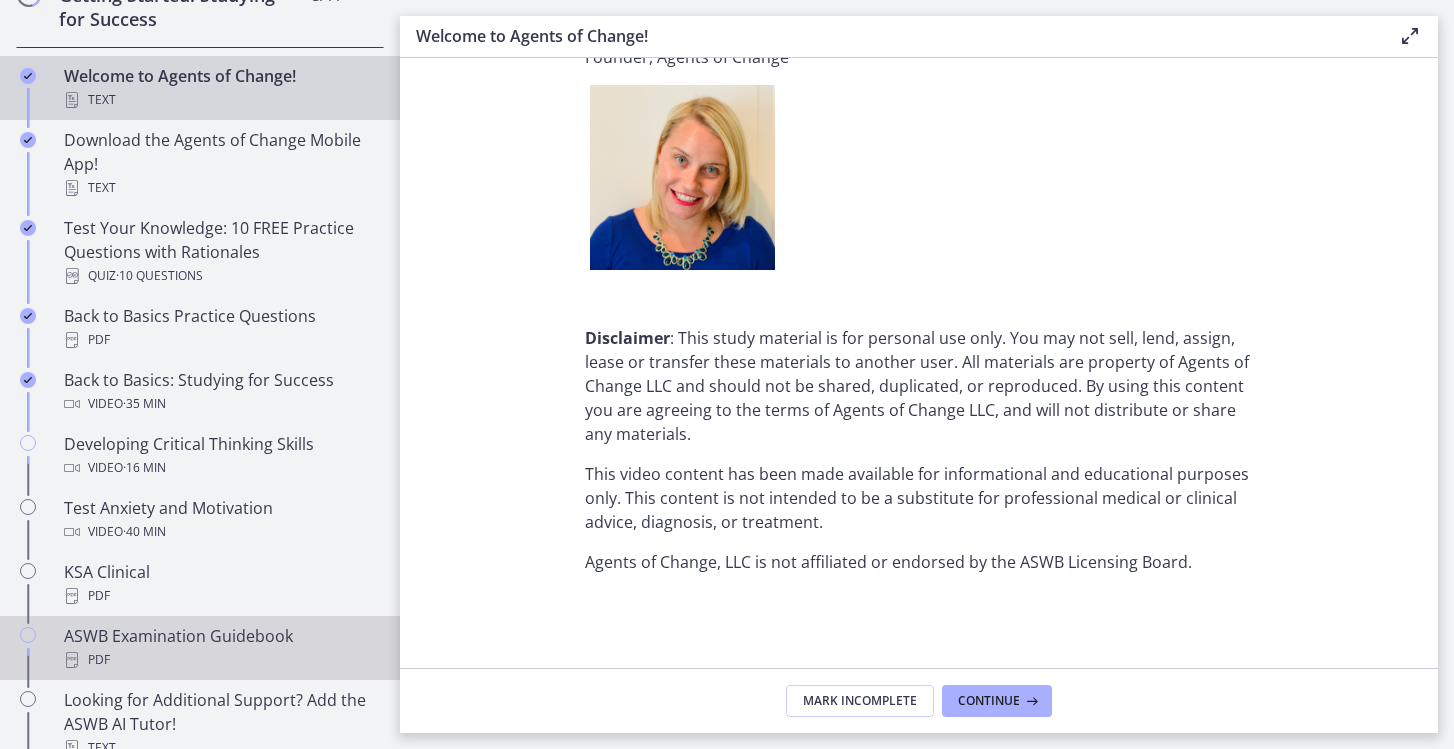 click on "ASWB Examination Guidebook
PDF" at bounding box center (220, 648) 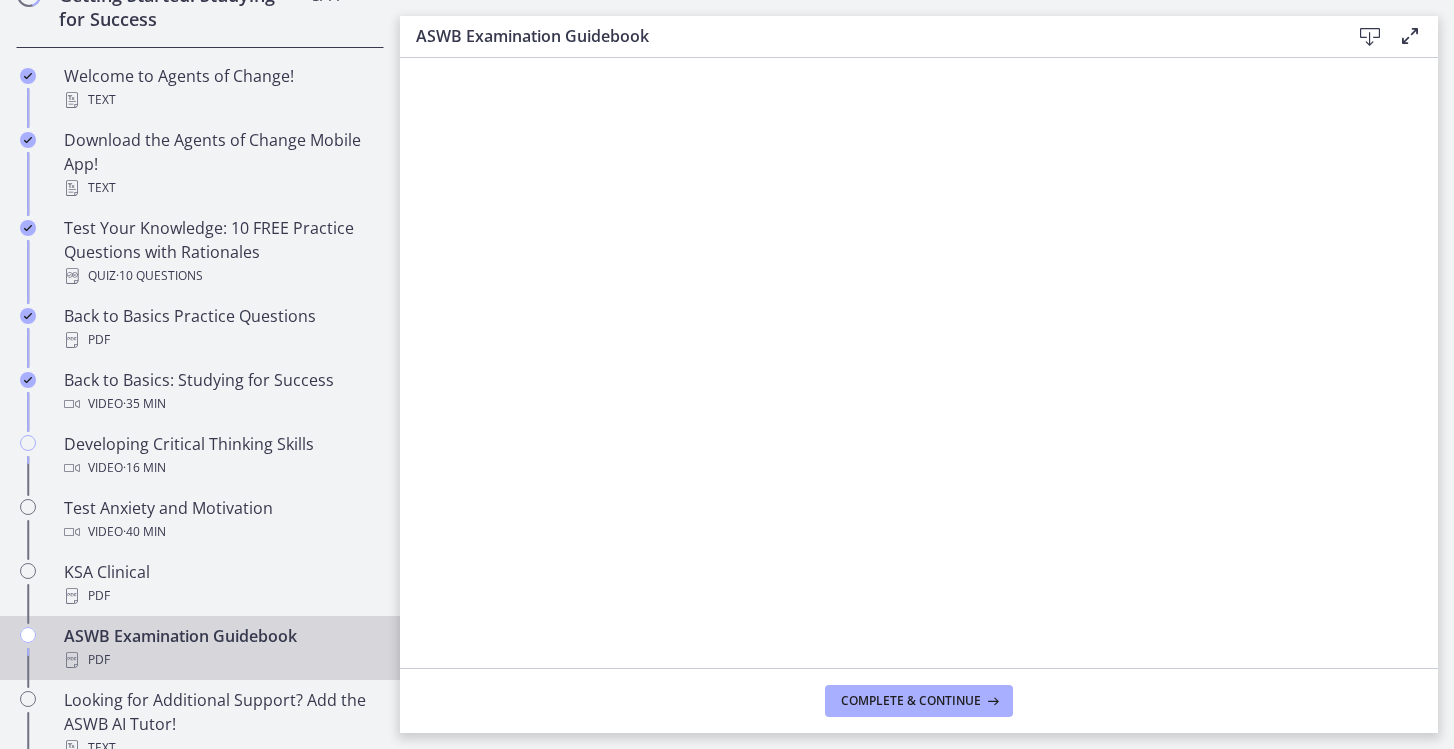 scroll, scrollTop: 0, scrollLeft: 0, axis: both 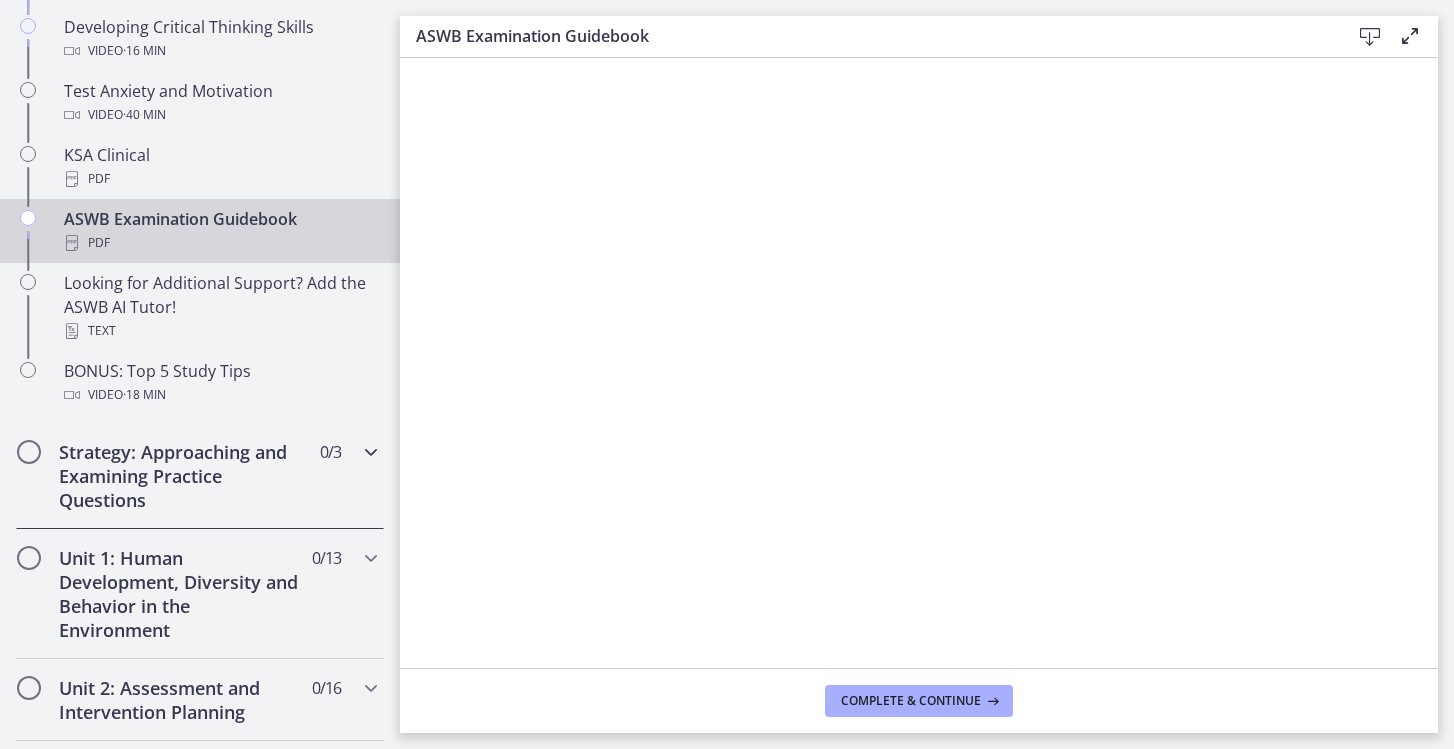 click on "Strategy: Approaching and Examining Practice Questions" at bounding box center (181, 476) 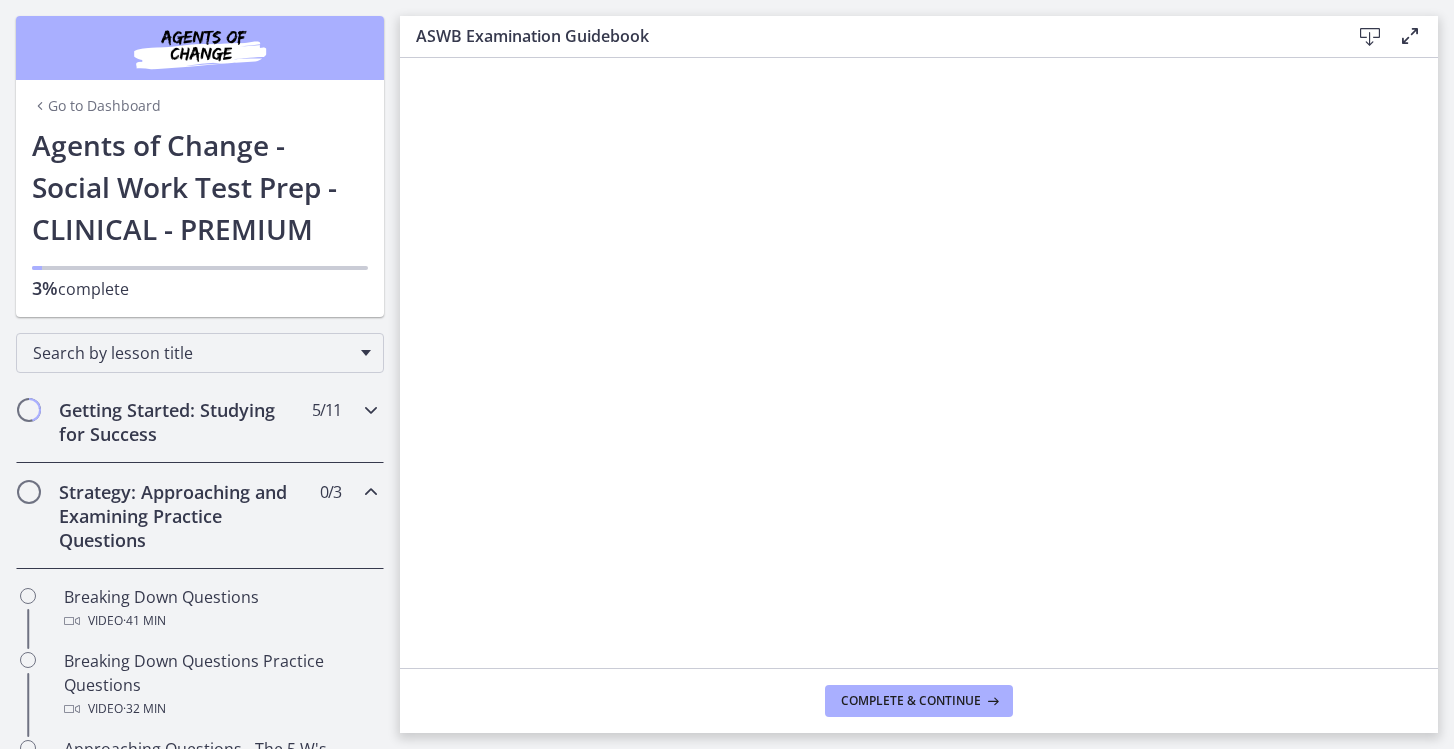 scroll, scrollTop: 0, scrollLeft: 0, axis: both 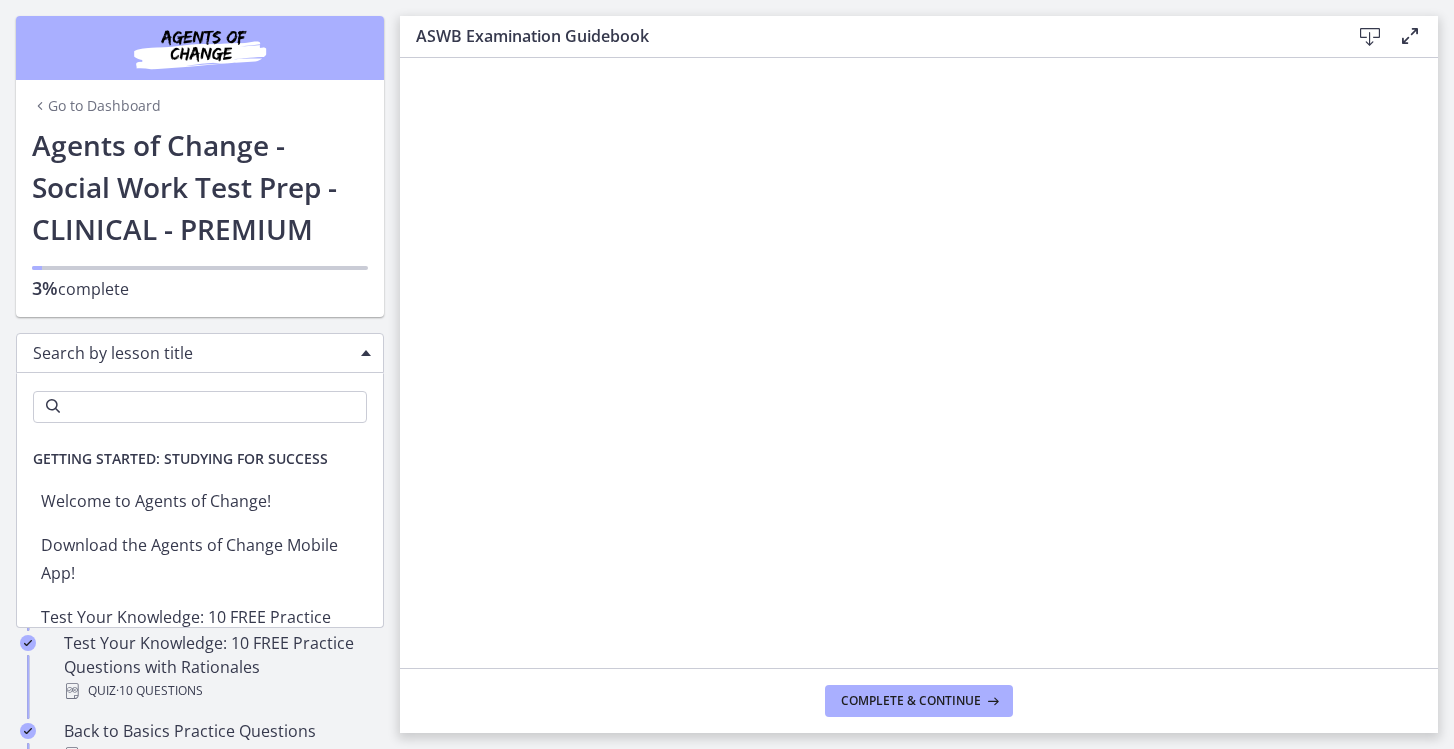 click on "Search by lesson title" at bounding box center [192, 353] 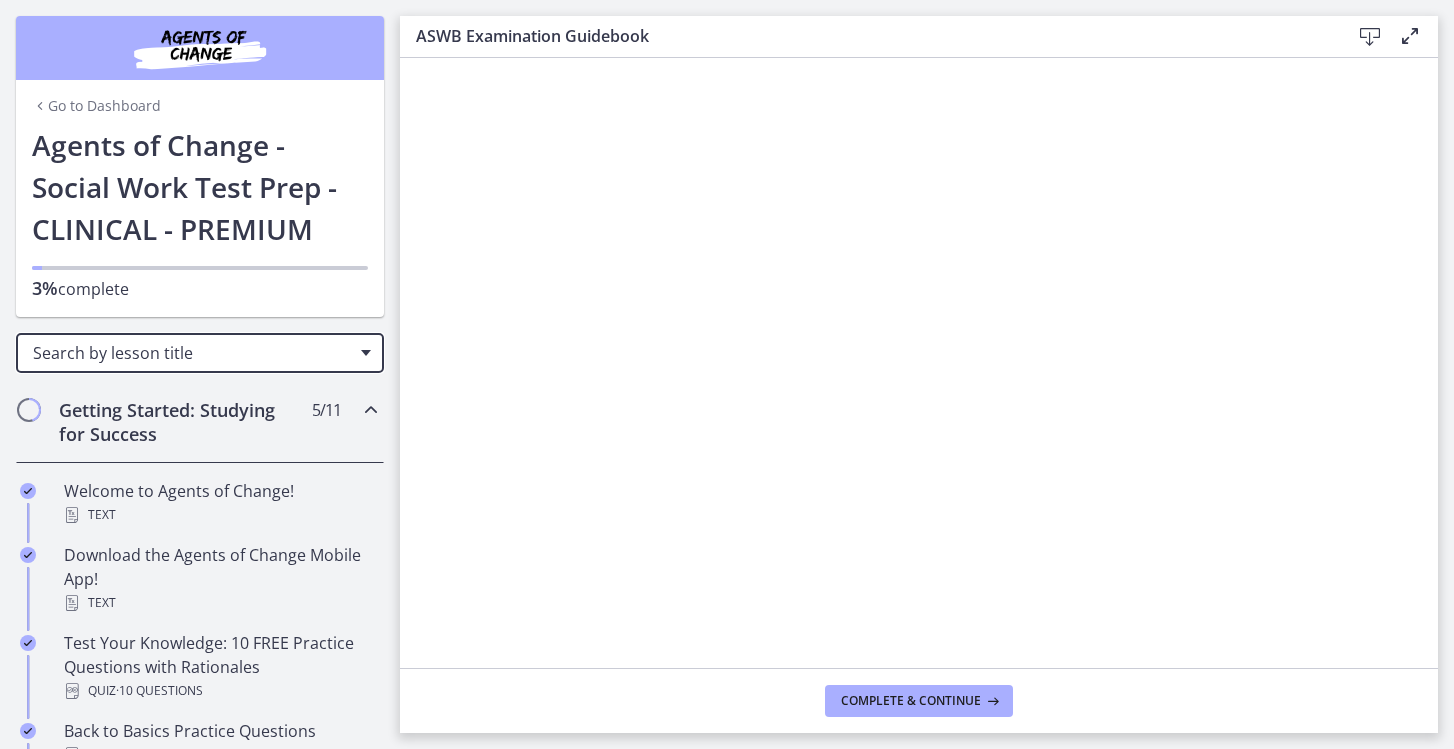 click on "Search by lesson title" at bounding box center (192, 353) 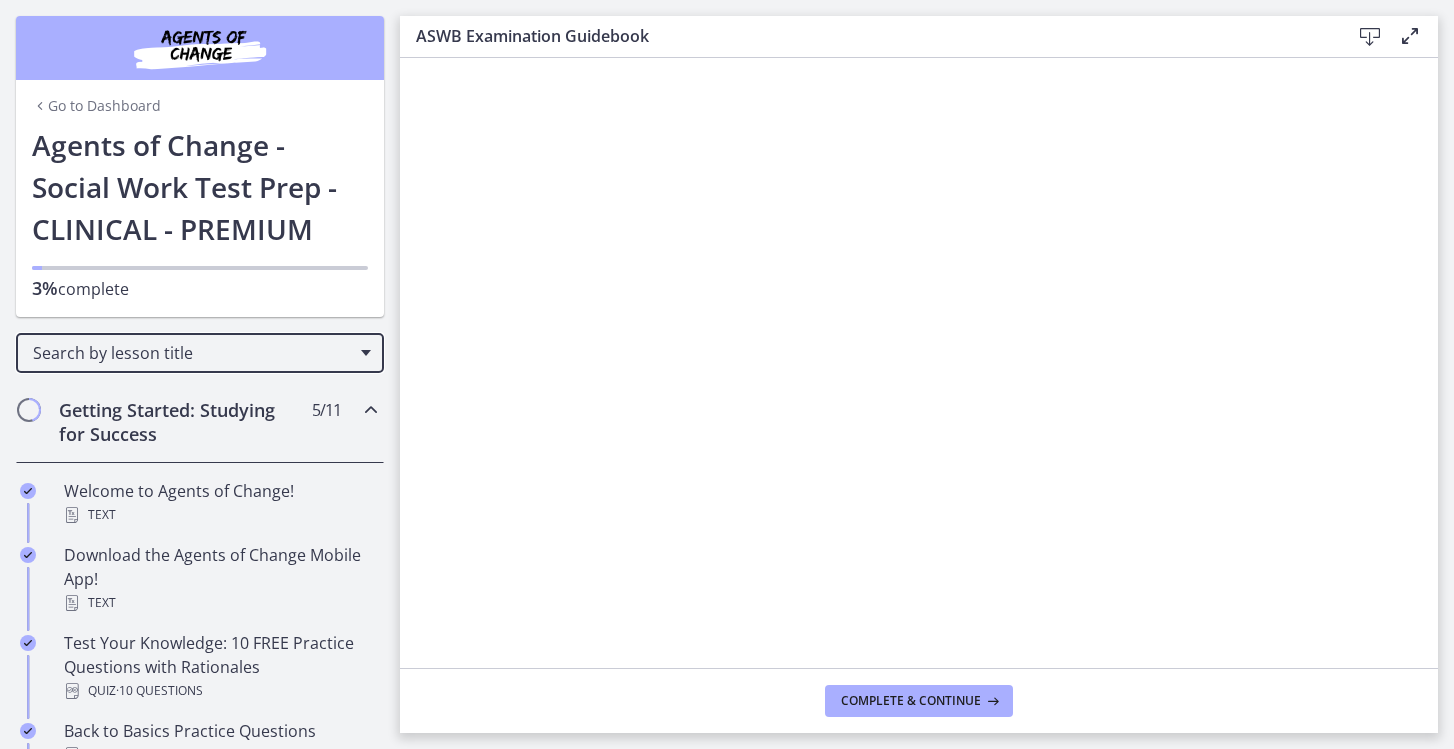 click on "Getting Started: Studying for Success" at bounding box center (181, 422) 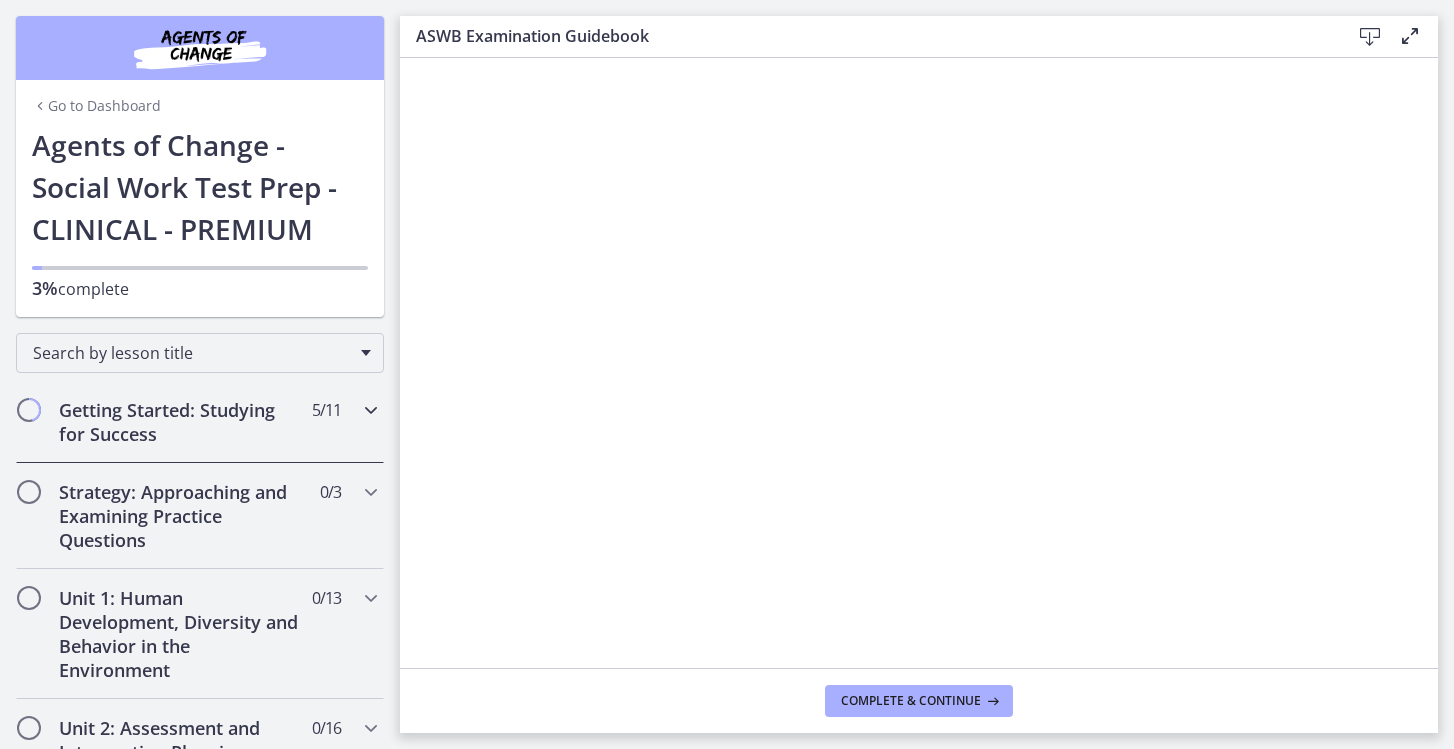click on "Getting Started: Studying for Success" at bounding box center [181, 422] 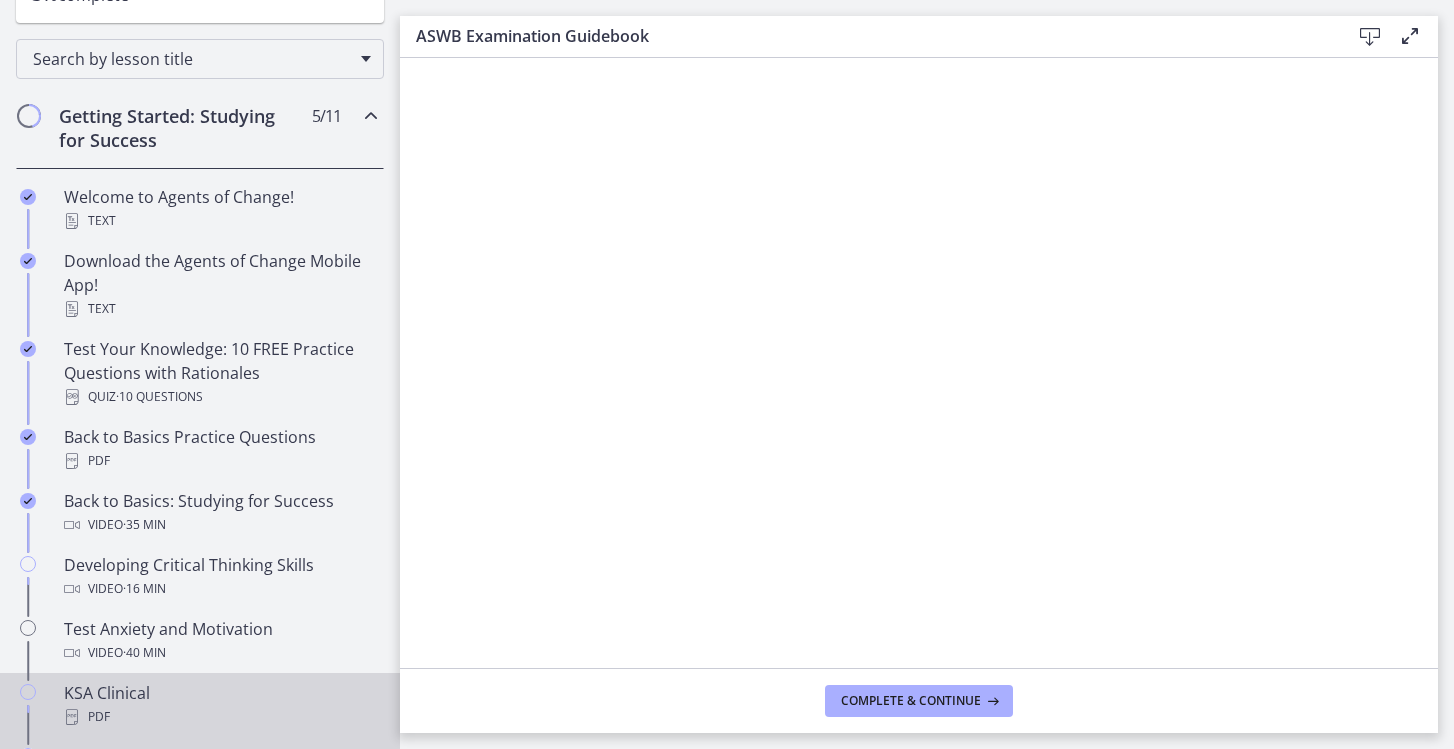 scroll, scrollTop: 233, scrollLeft: 0, axis: vertical 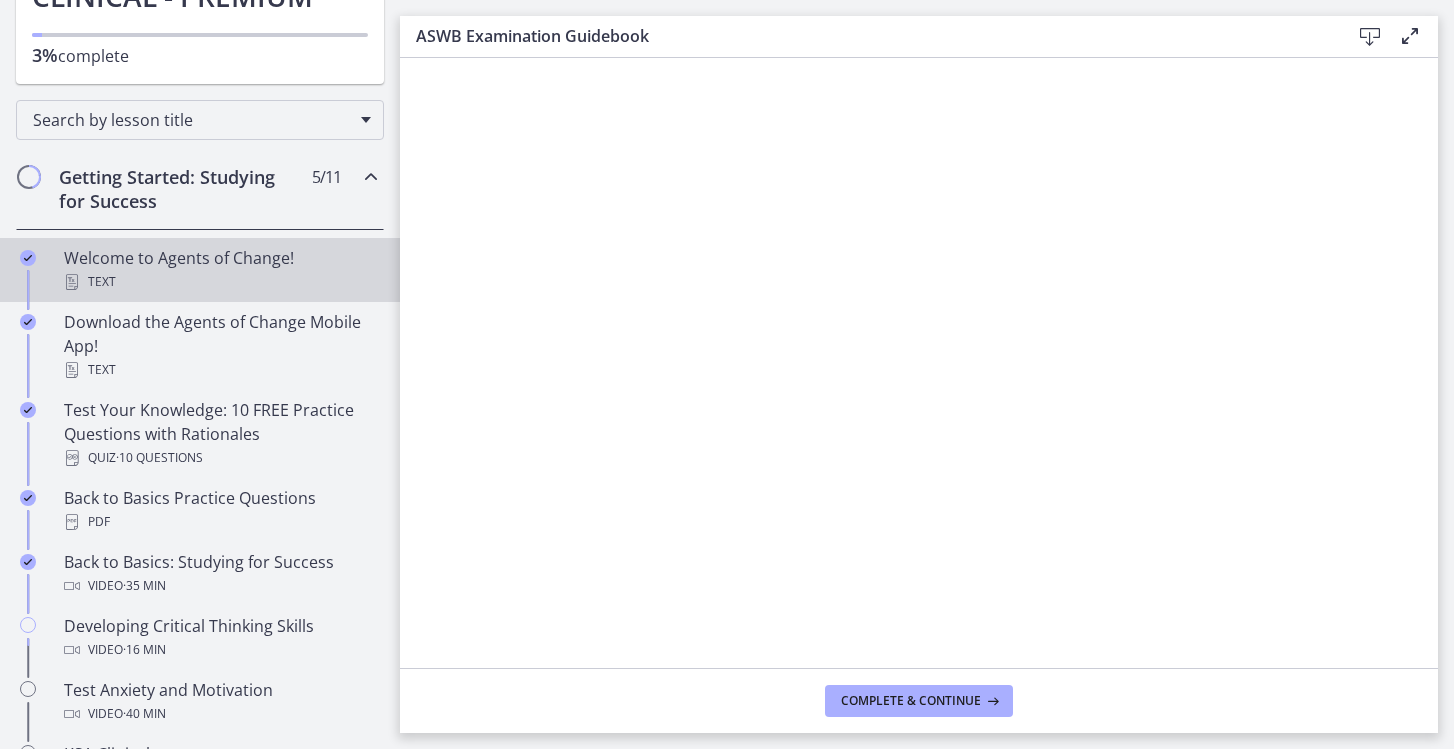 click on "Welcome to Agents of Change!
Text" at bounding box center [220, 270] 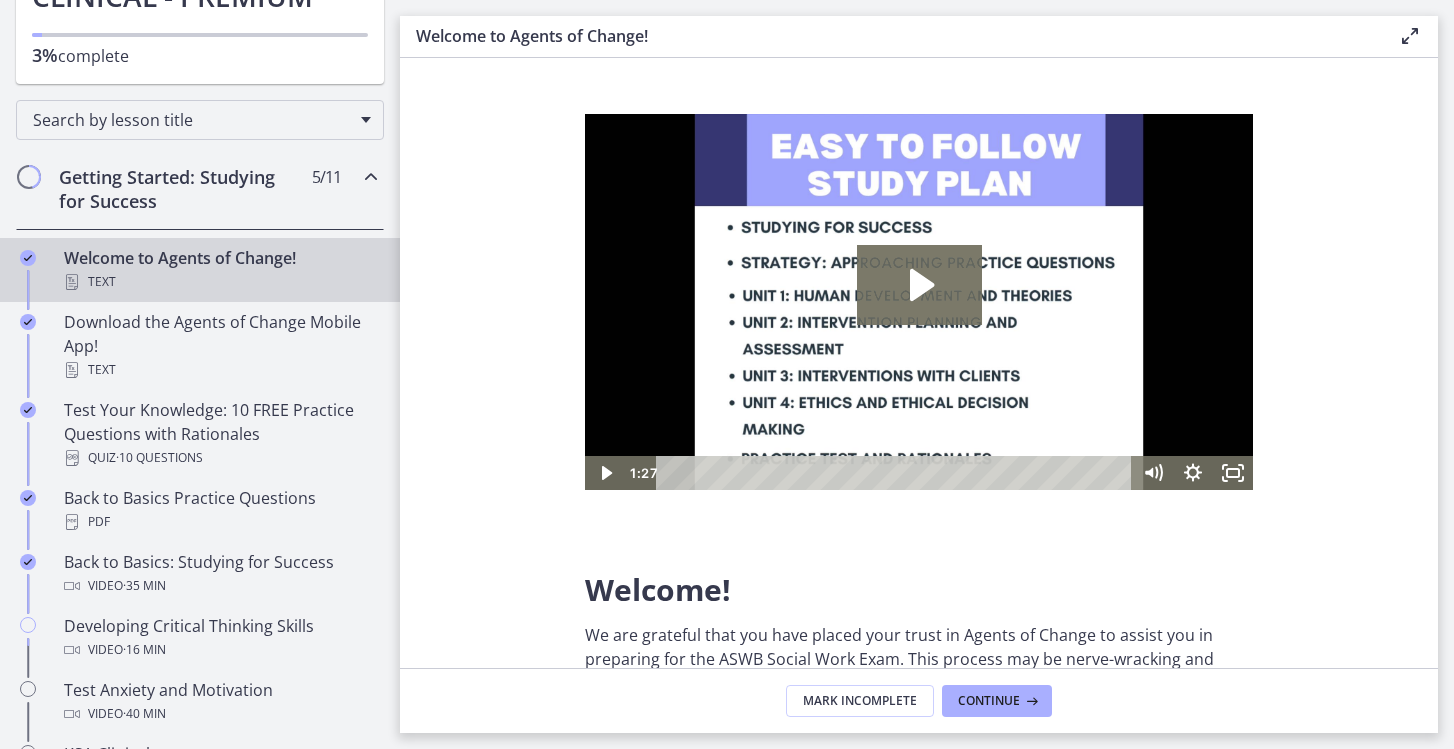 scroll, scrollTop: 0, scrollLeft: 0, axis: both 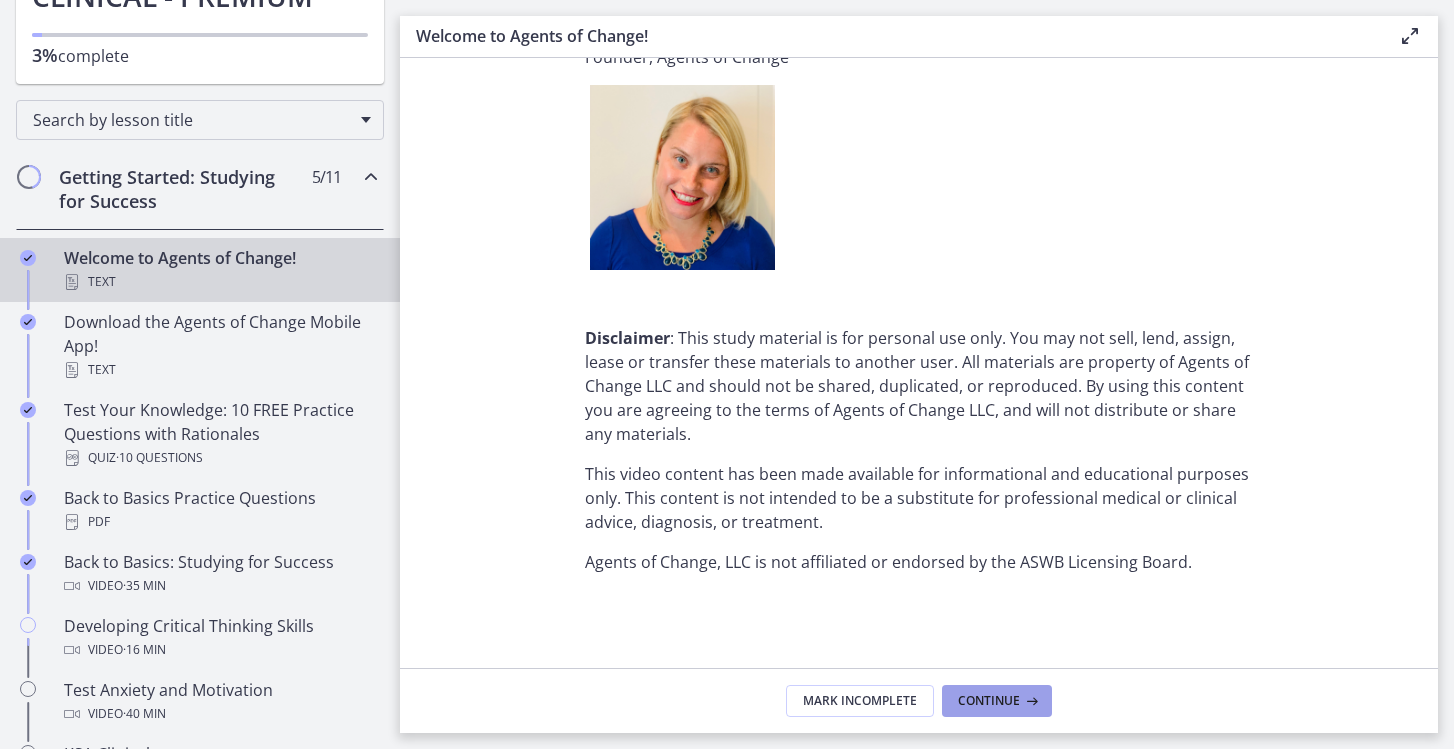 click on "Continue" at bounding box center [989, 701] 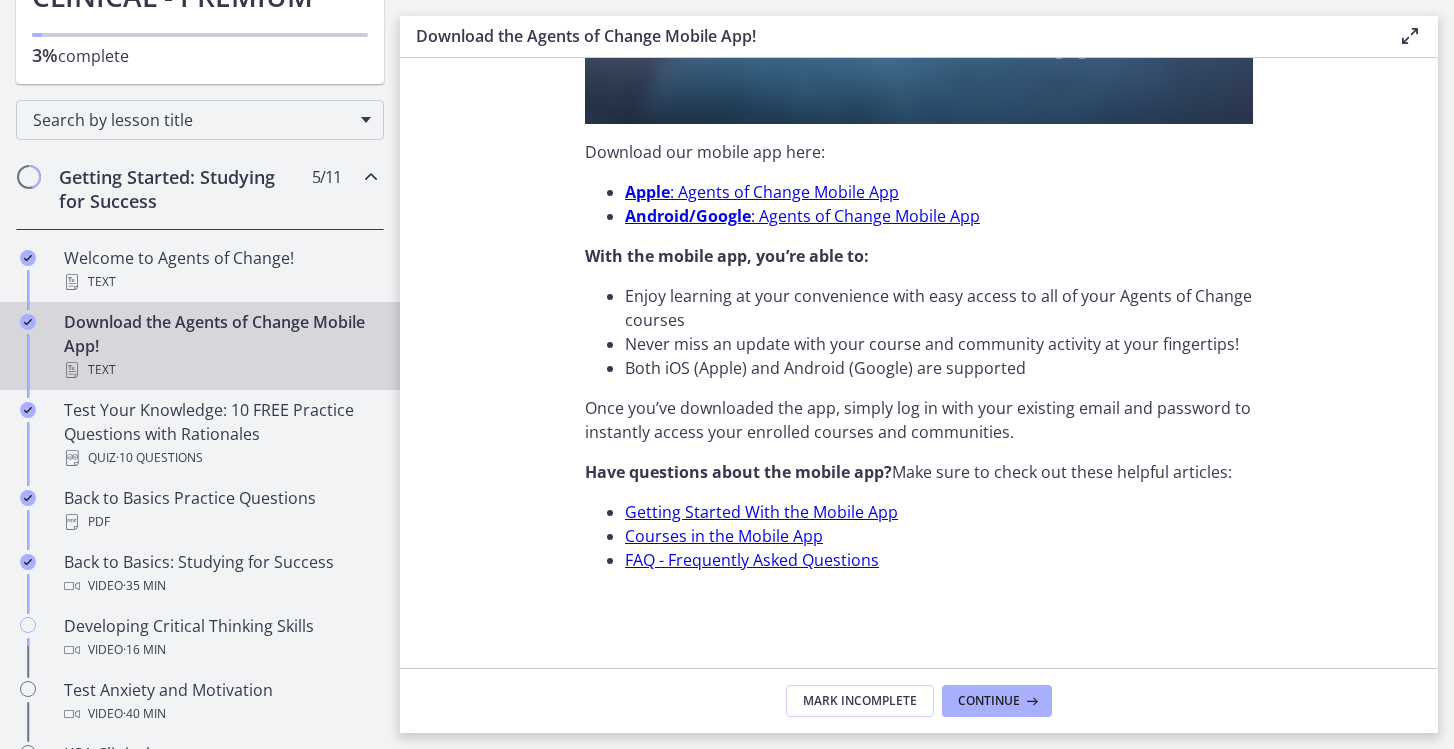 scroll, scrollTop: 0, scrollLeft: 0, axis: both 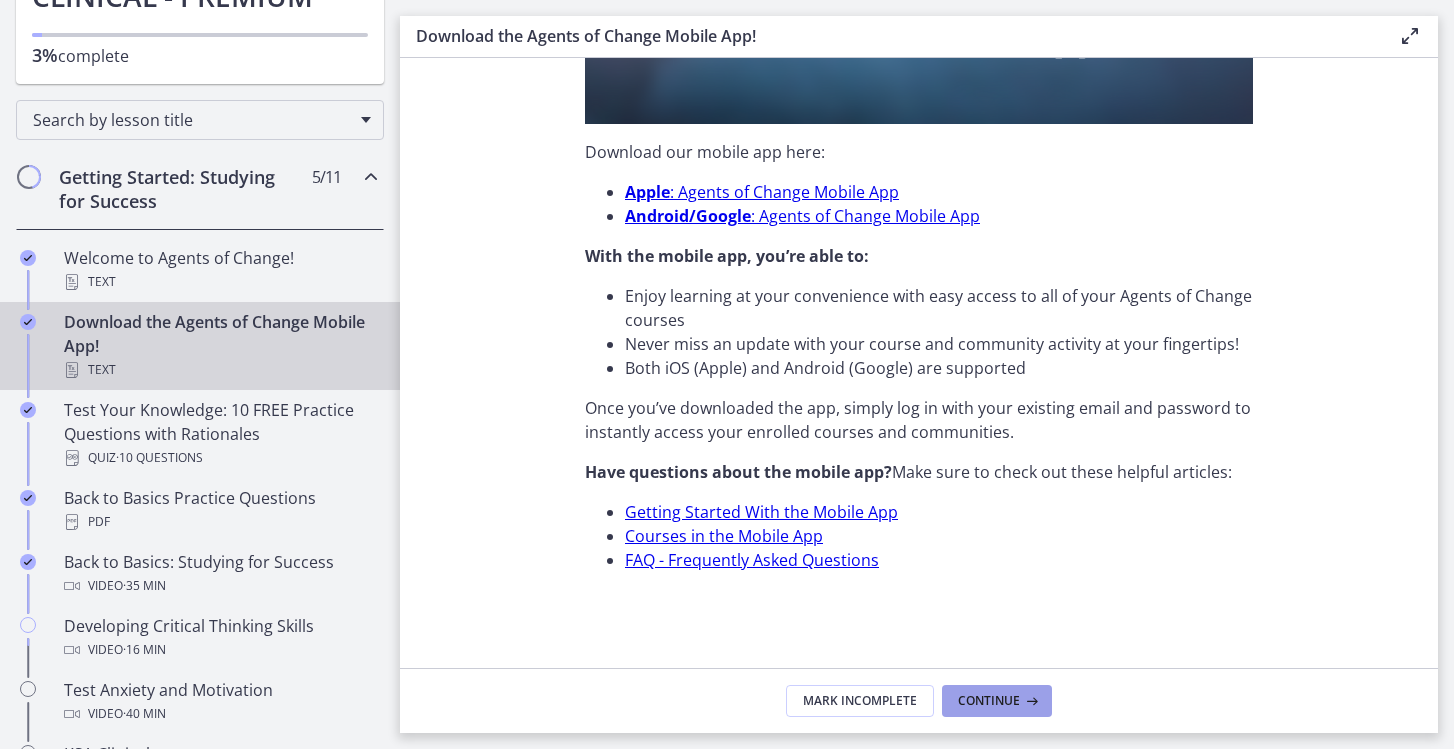 click on "Continue" at bounding box center [989, 701] 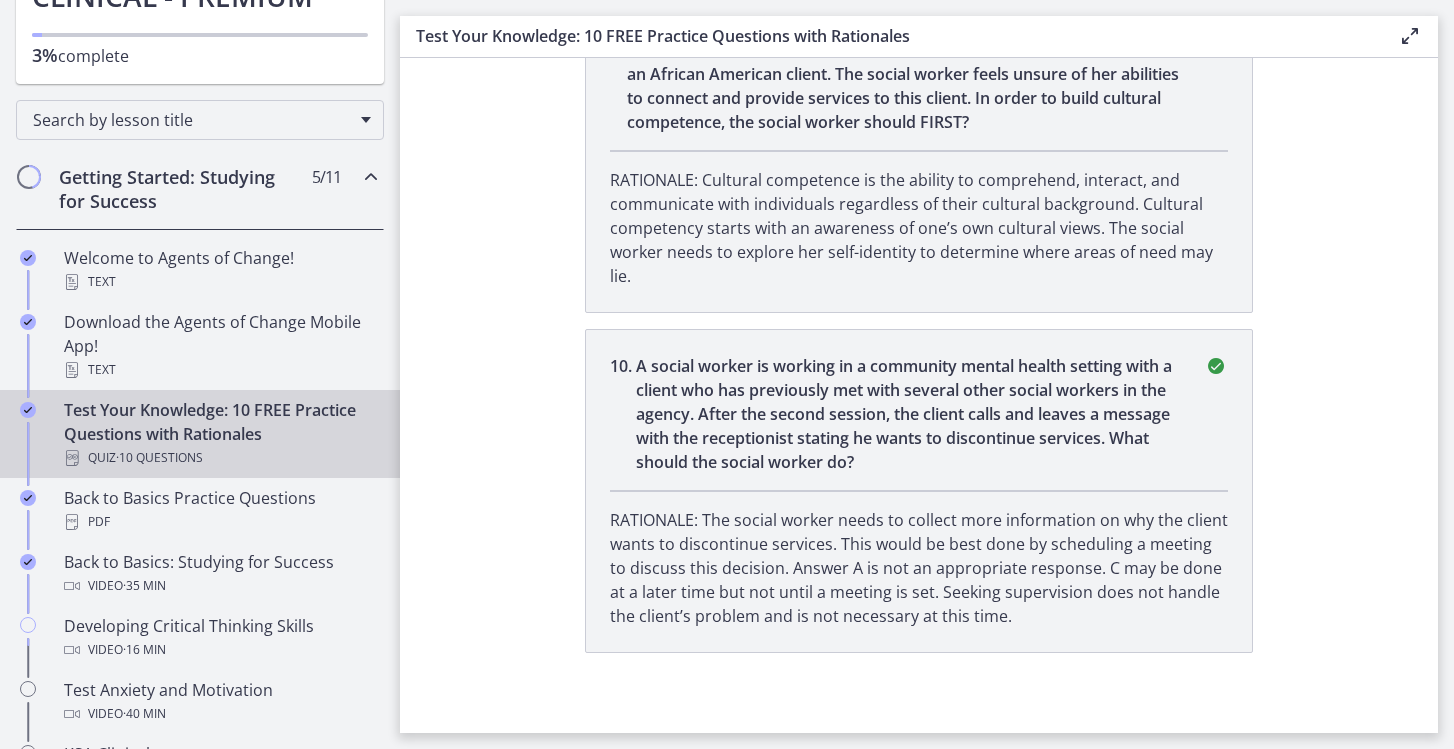 scroll, scrollTop: 2885, scrollLeft: 0, axis: vertical 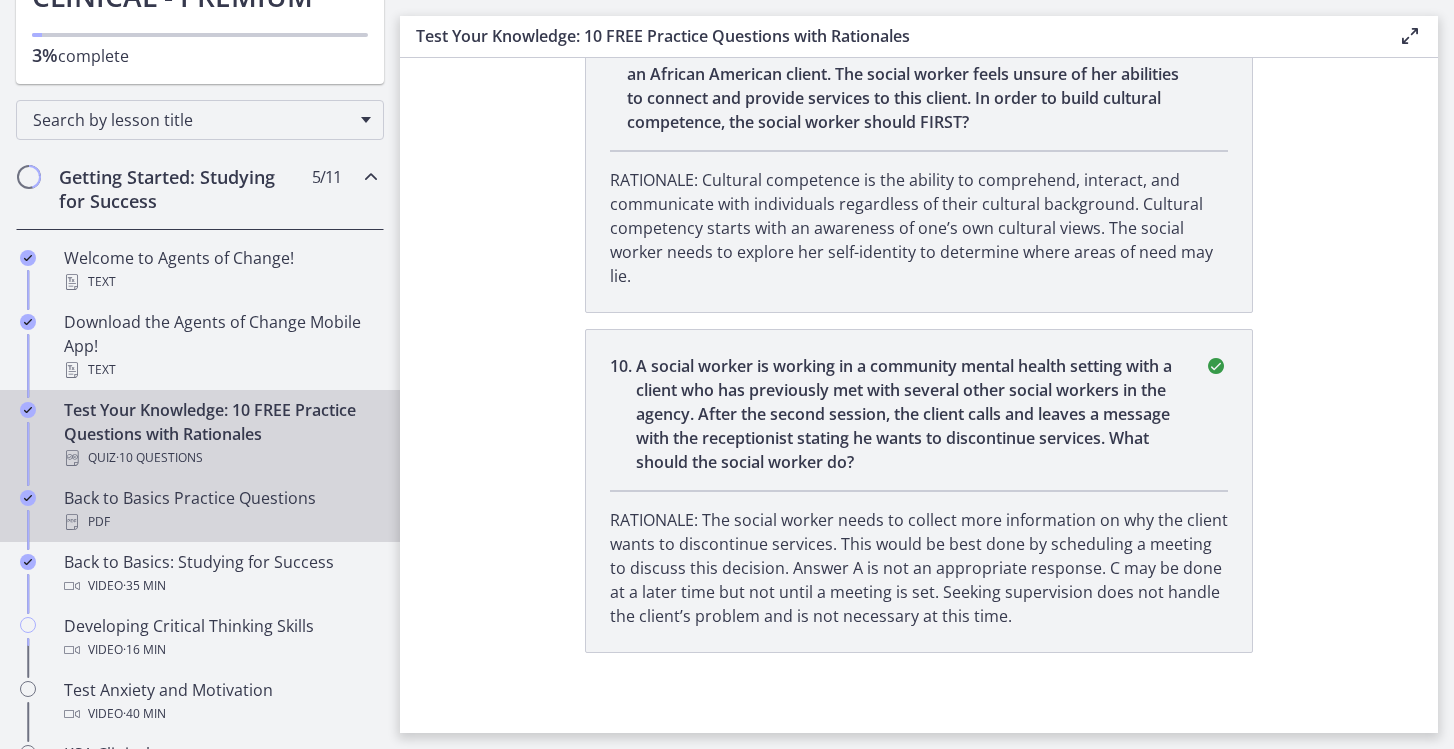 click on "Back to Basics Practice Questions
PDF" at bounding box center (220, 510) 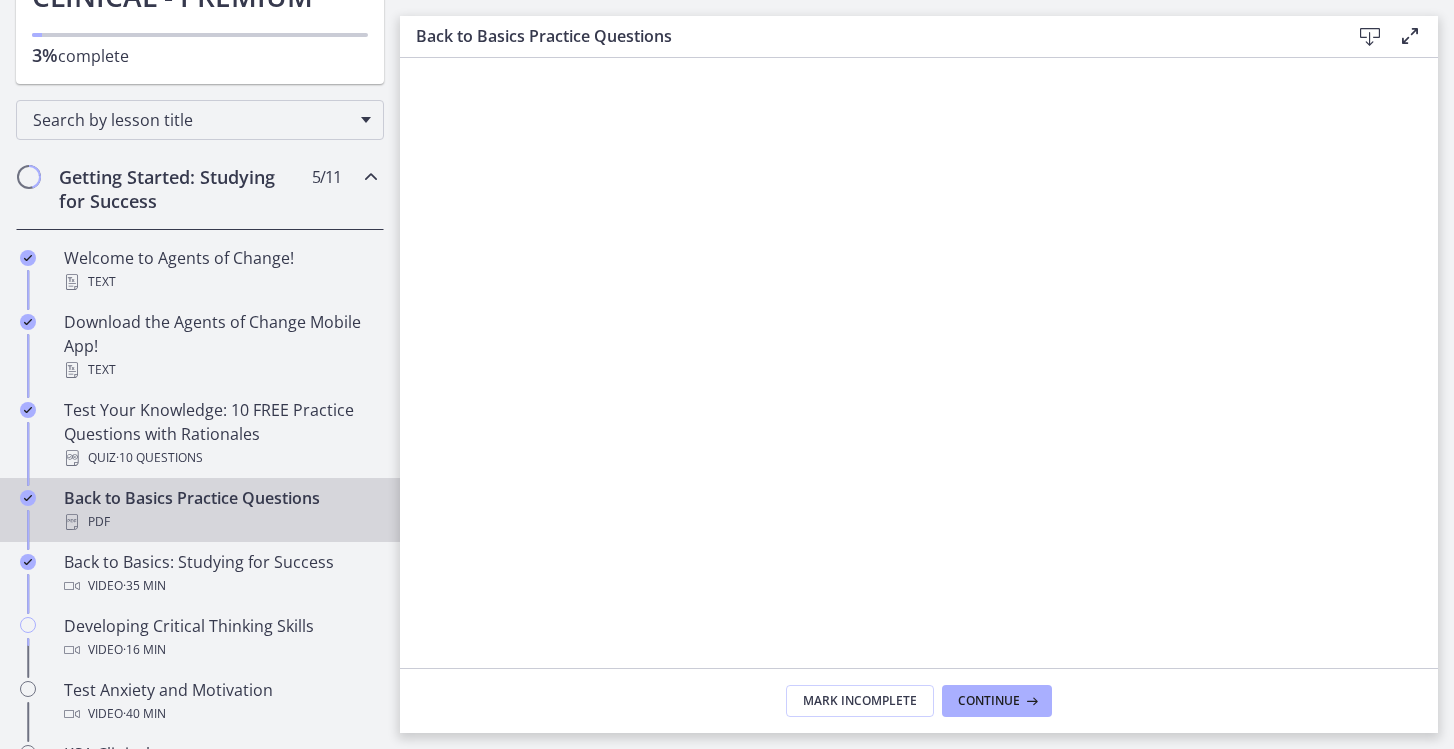scroll, scrollTop: 0, scrollLeft: 0, axis: both 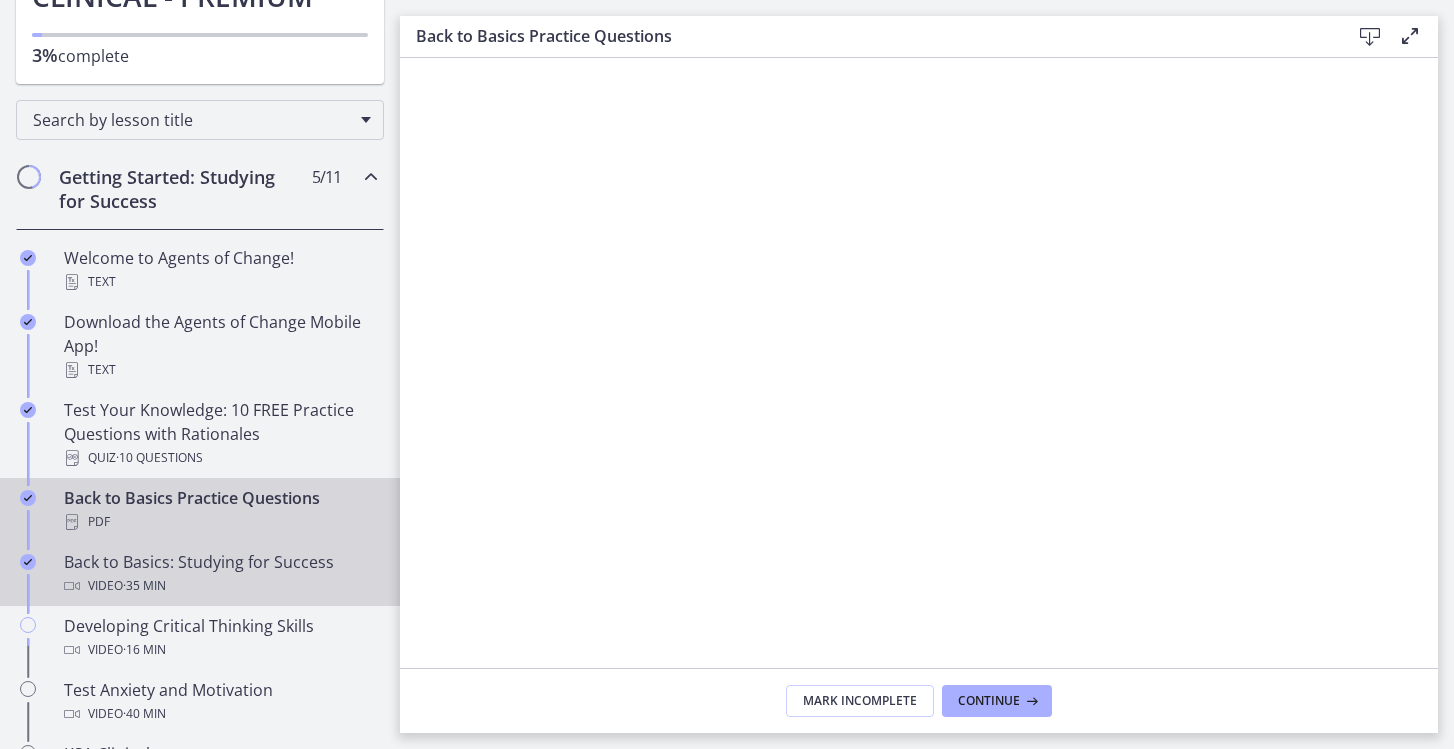 click on "Back to Basics: Studying for Success
Video
·  35 min" at bounding box center [200, 574] 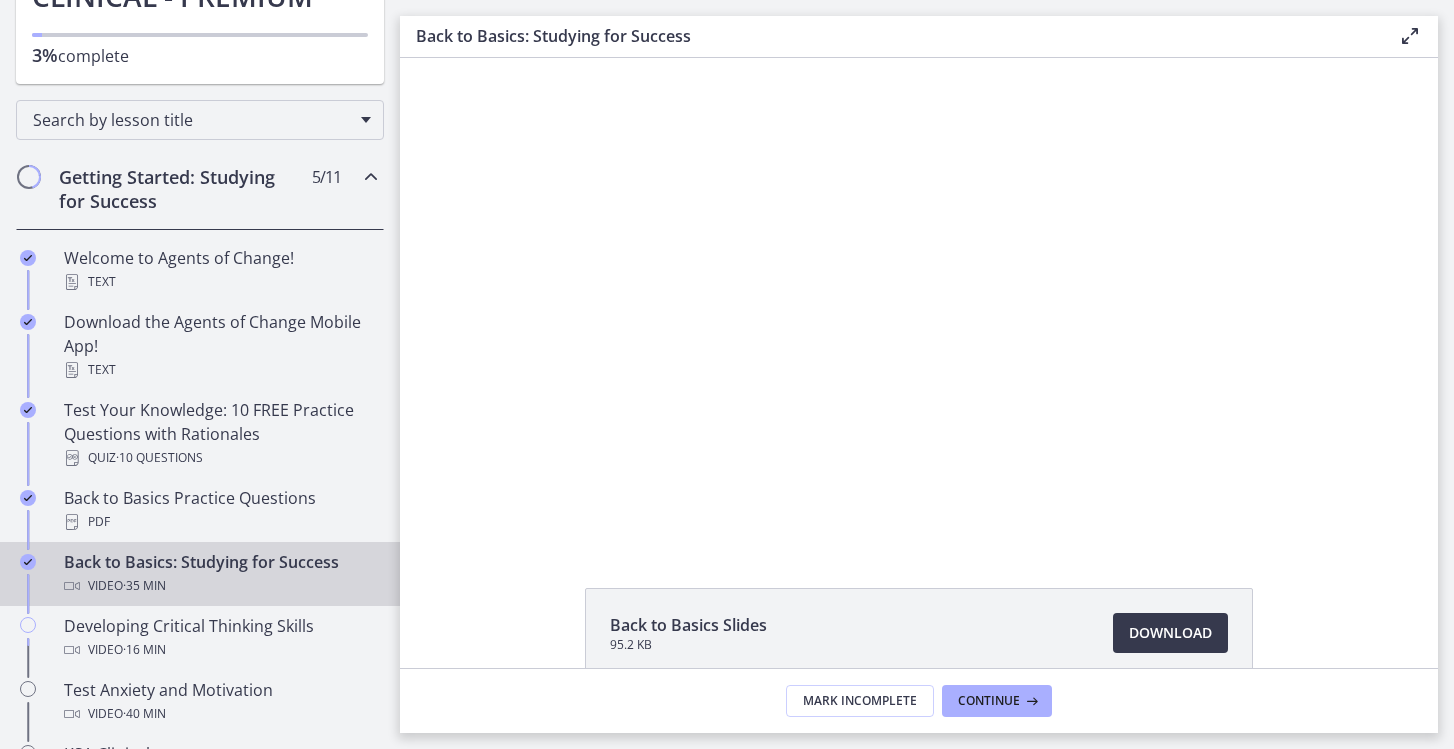 scroll, scrollTop: 0, scrollLeft: 0, axis: both 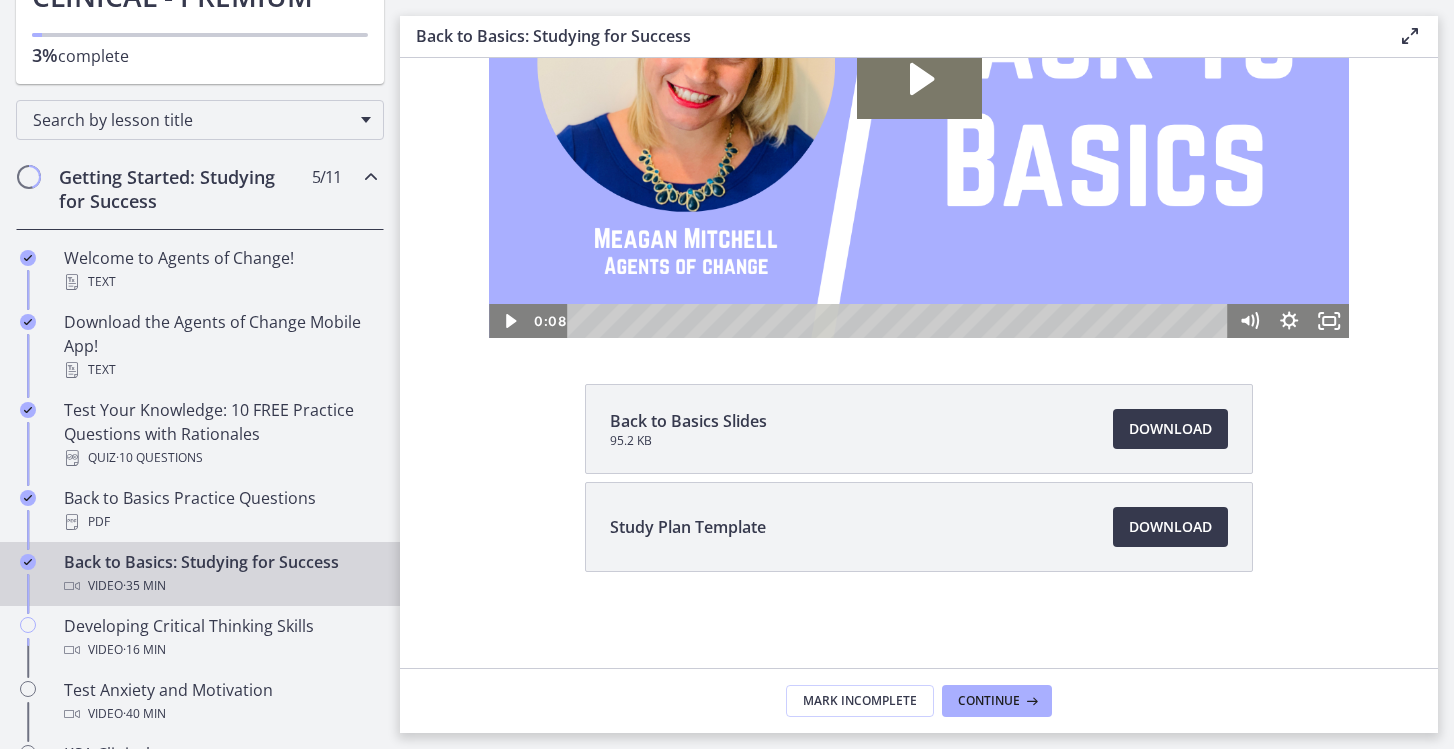 click on "Study Plan Template" at bounding box center (688, 527) 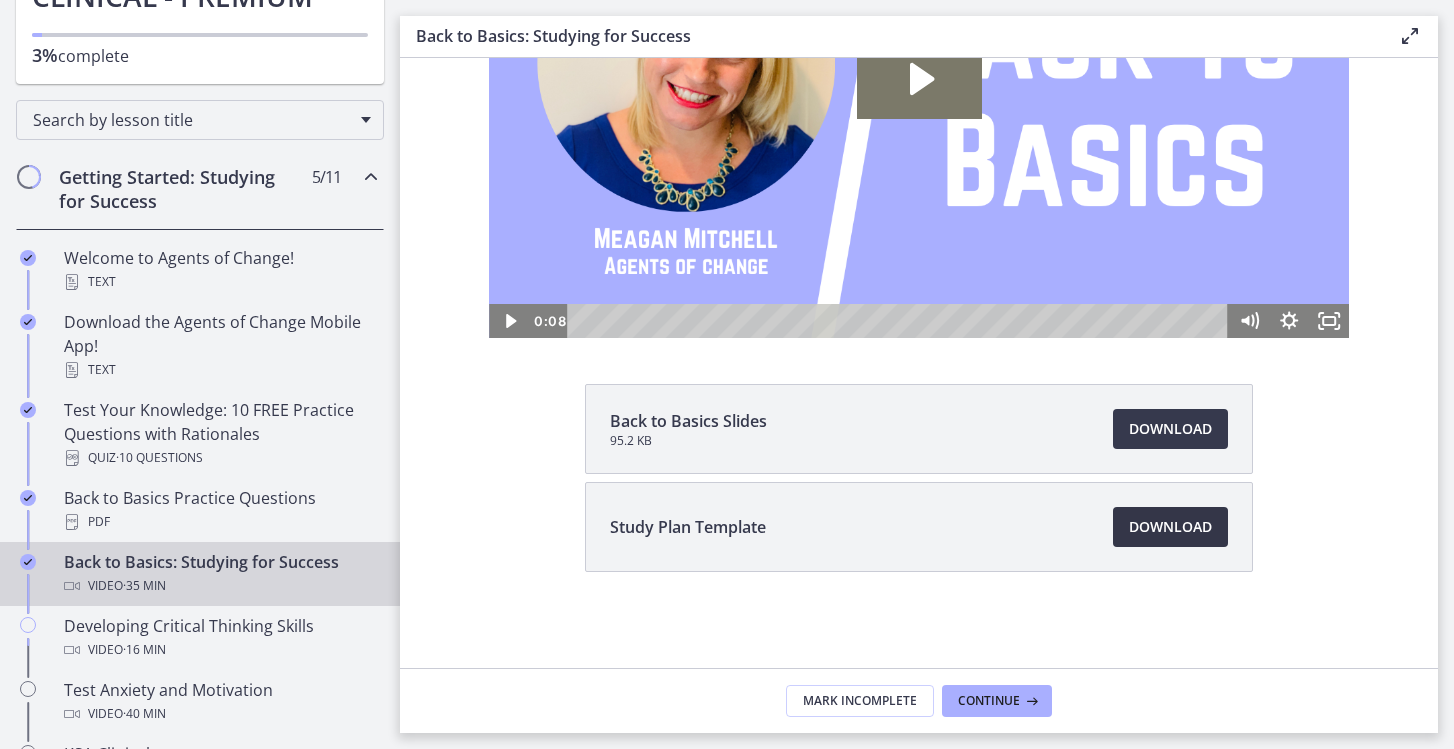 click on "Download
Opens in a new window" at bounding box center (1170, 527) 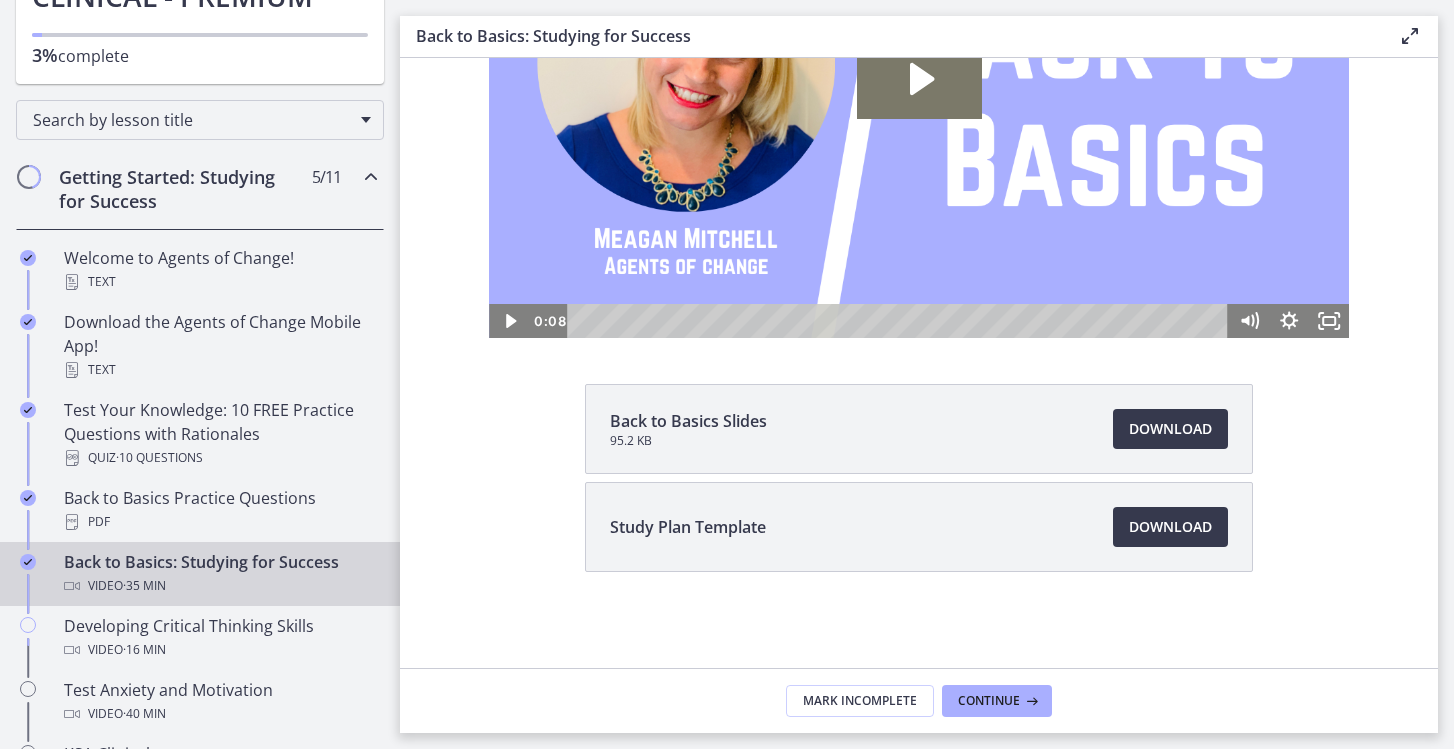 click on "Back to Basics Slides" at bounding box center (688, 421) 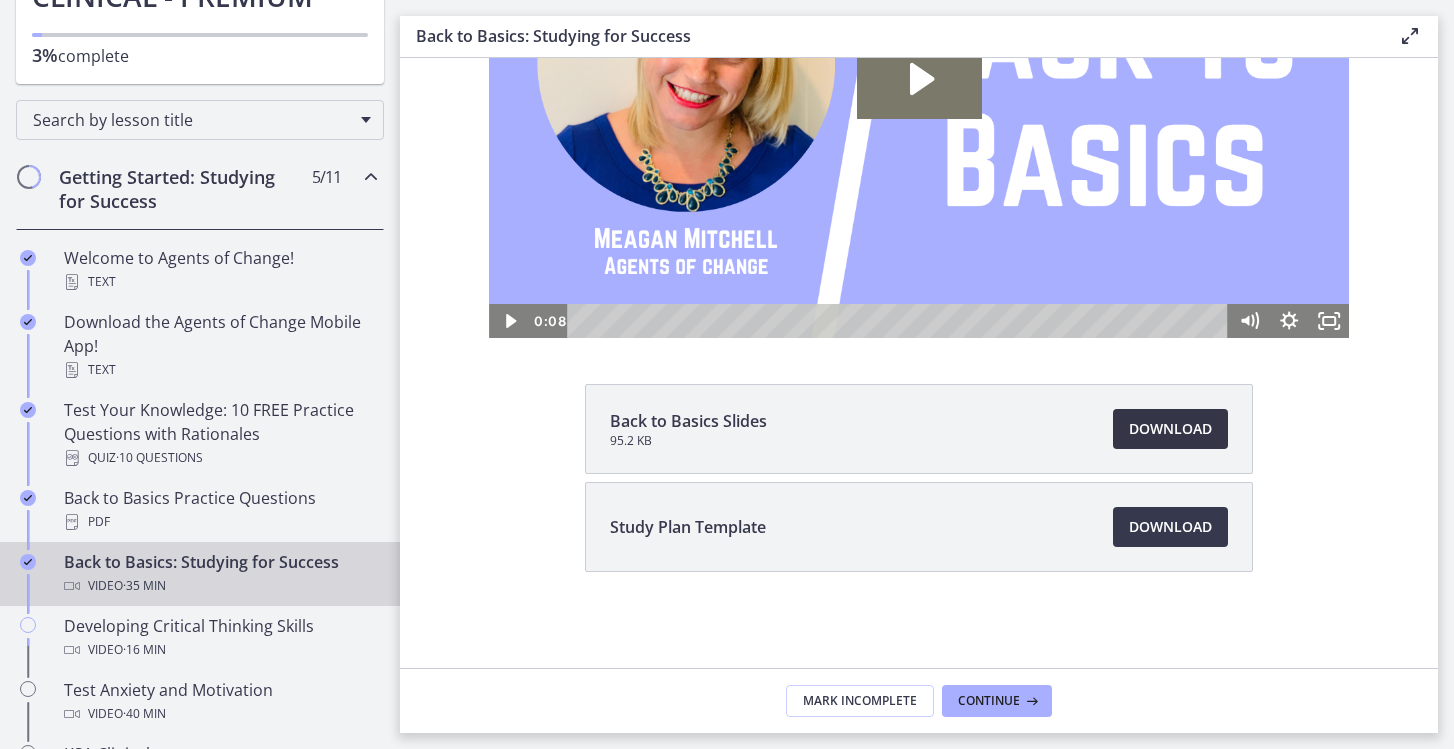 click on "Download
Opens in a new window" at bounding box center [1170, 429] 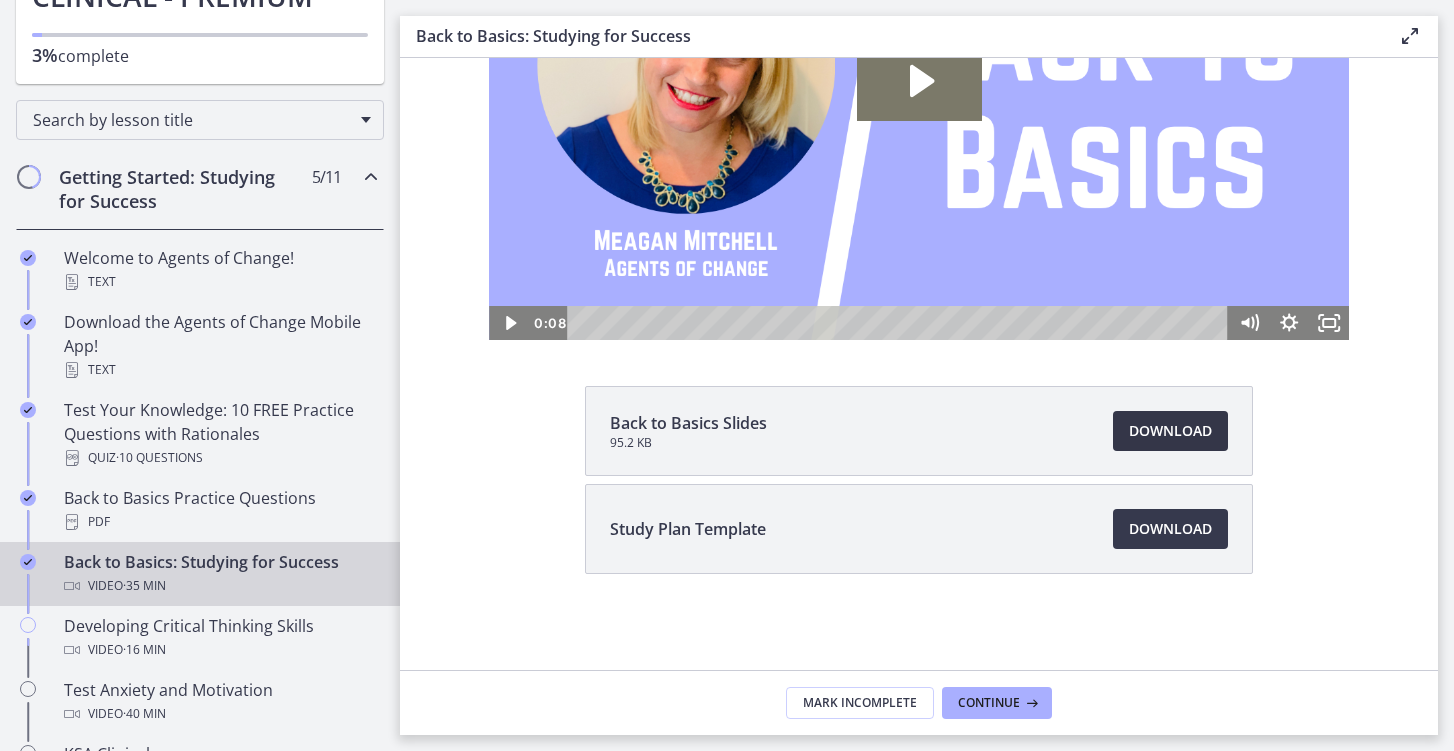 scroll, scrollTop: 202, scrollLeft: 0, axis: vertical 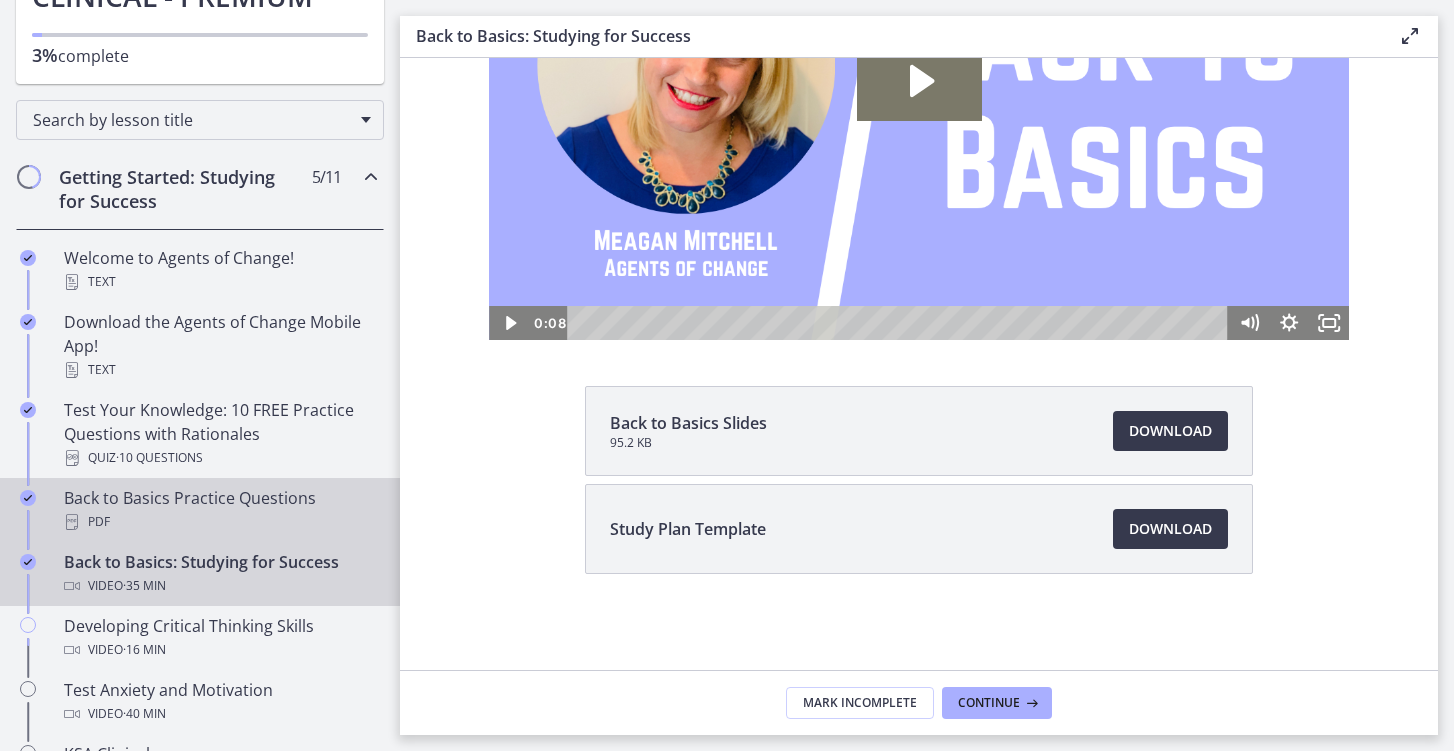 click on "Back to Basics Practice Questions
PDF" at bounding box center [220, 510] 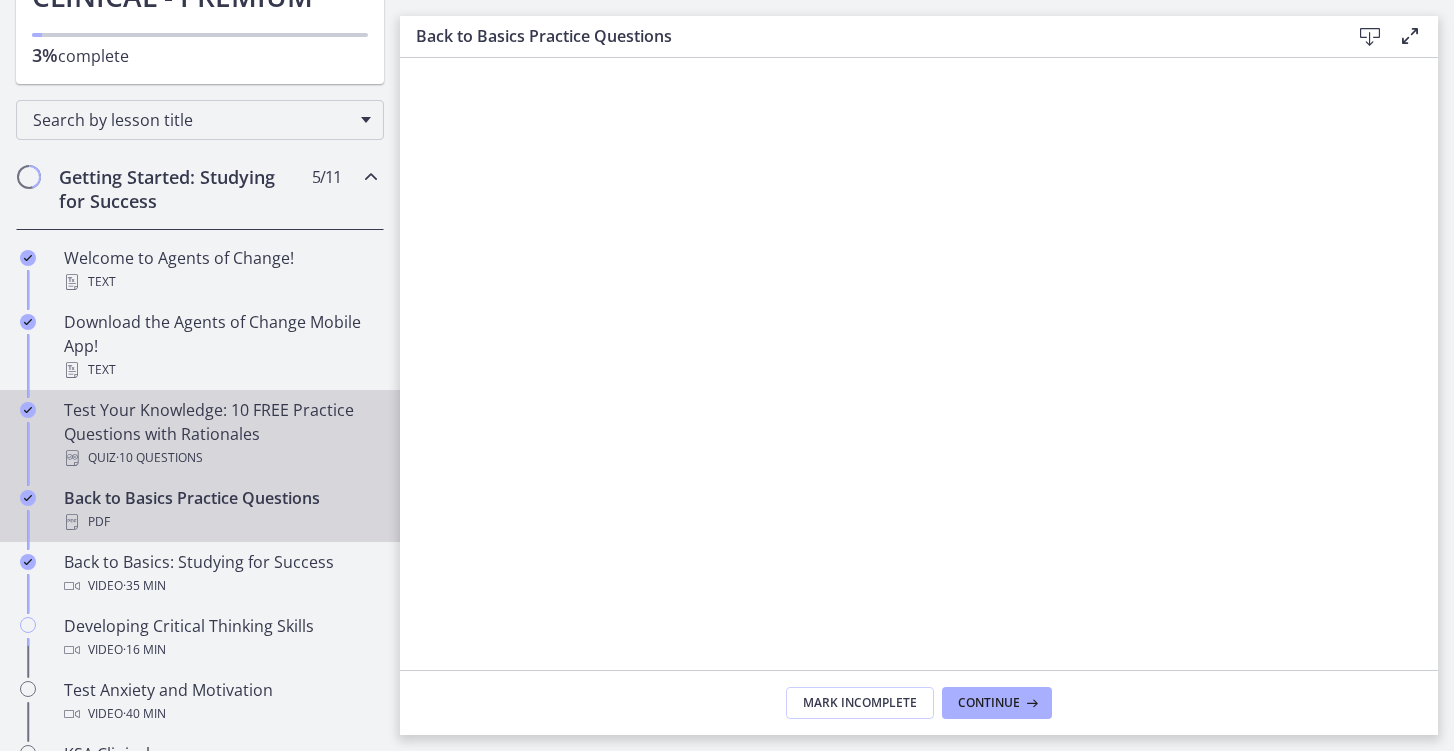 click on "Test Your Knowledge: 10 FREE Practice Questions with Rationales
Quiz
·  10 Questions" at bounding box center (220, 434) 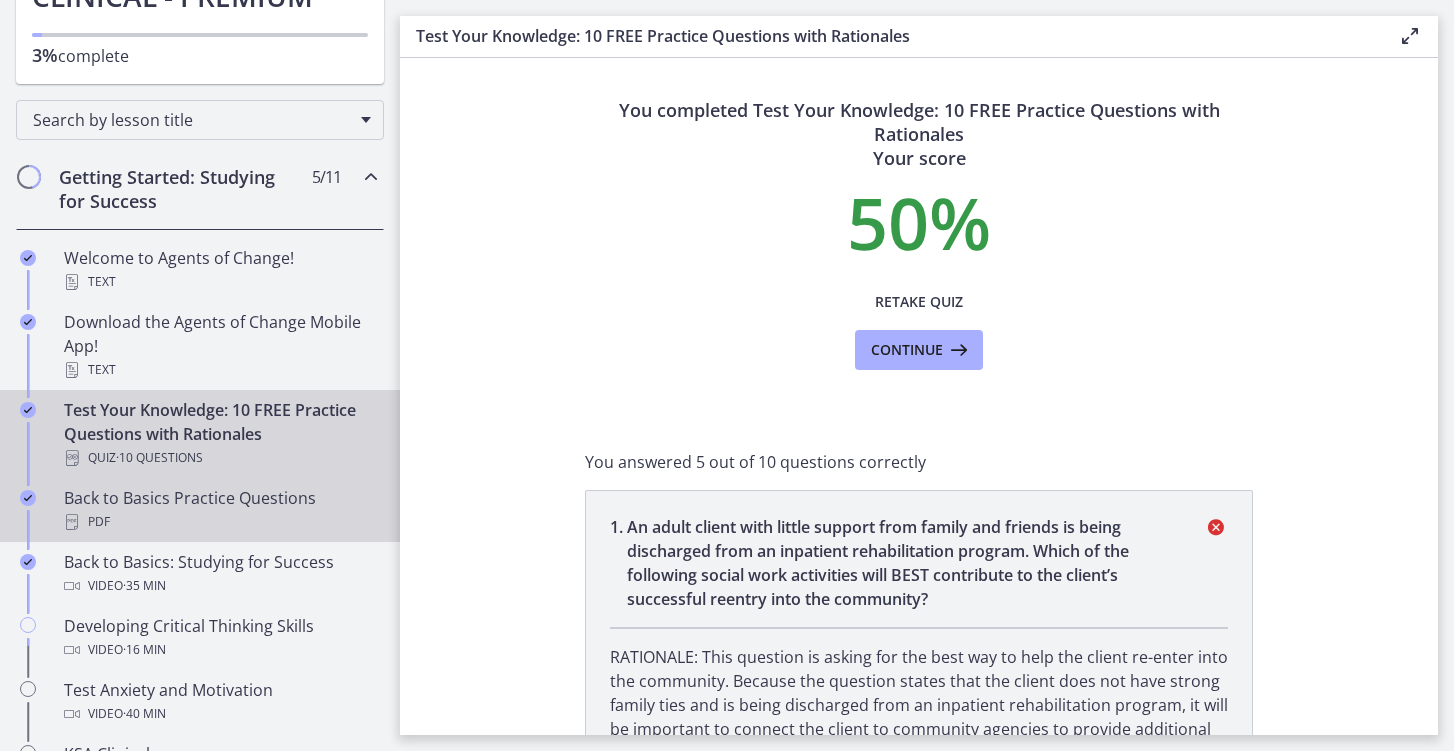 click on "Back to Basics Practice Questions
PDF" at bounding box center [220, 510] 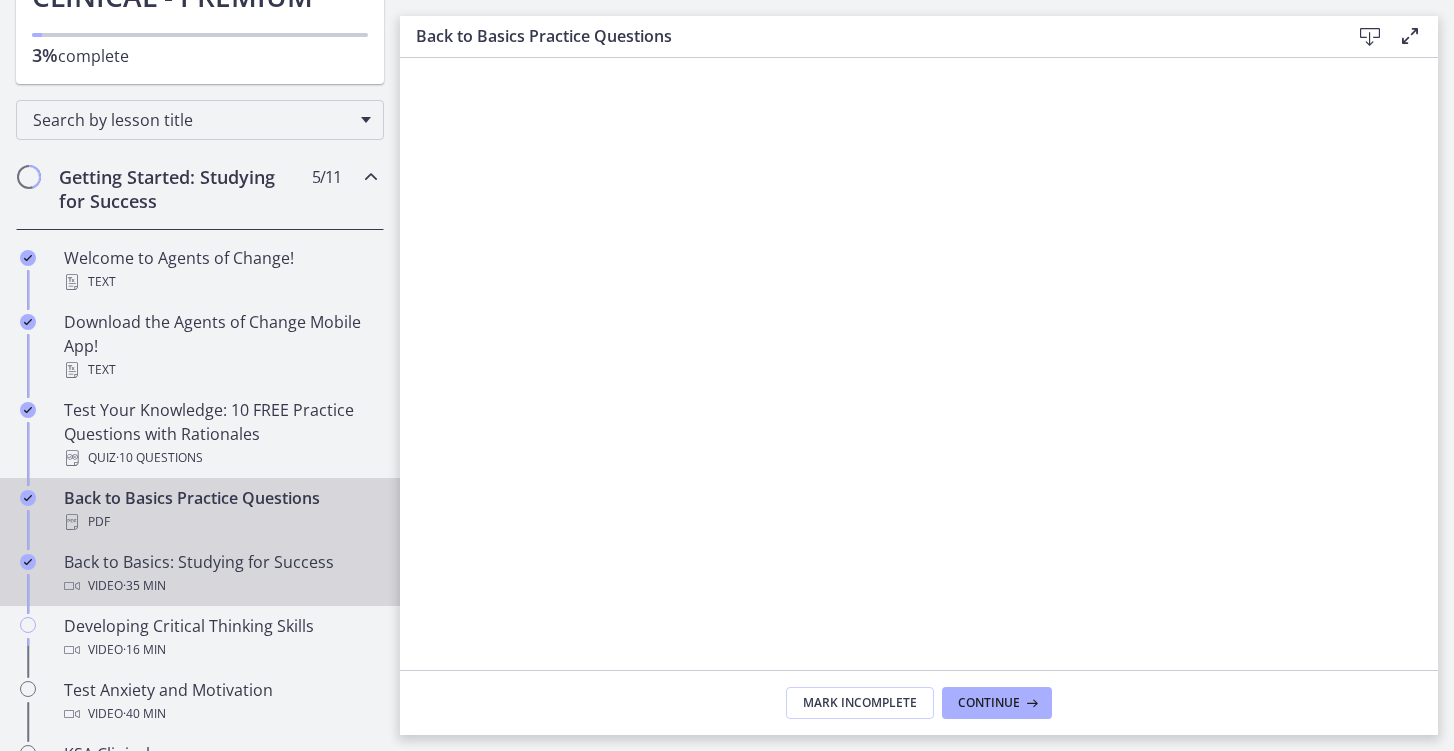 click on "Back to Basics: Studying for Success
Video
·  35 min" at bounding box center (220, 574) 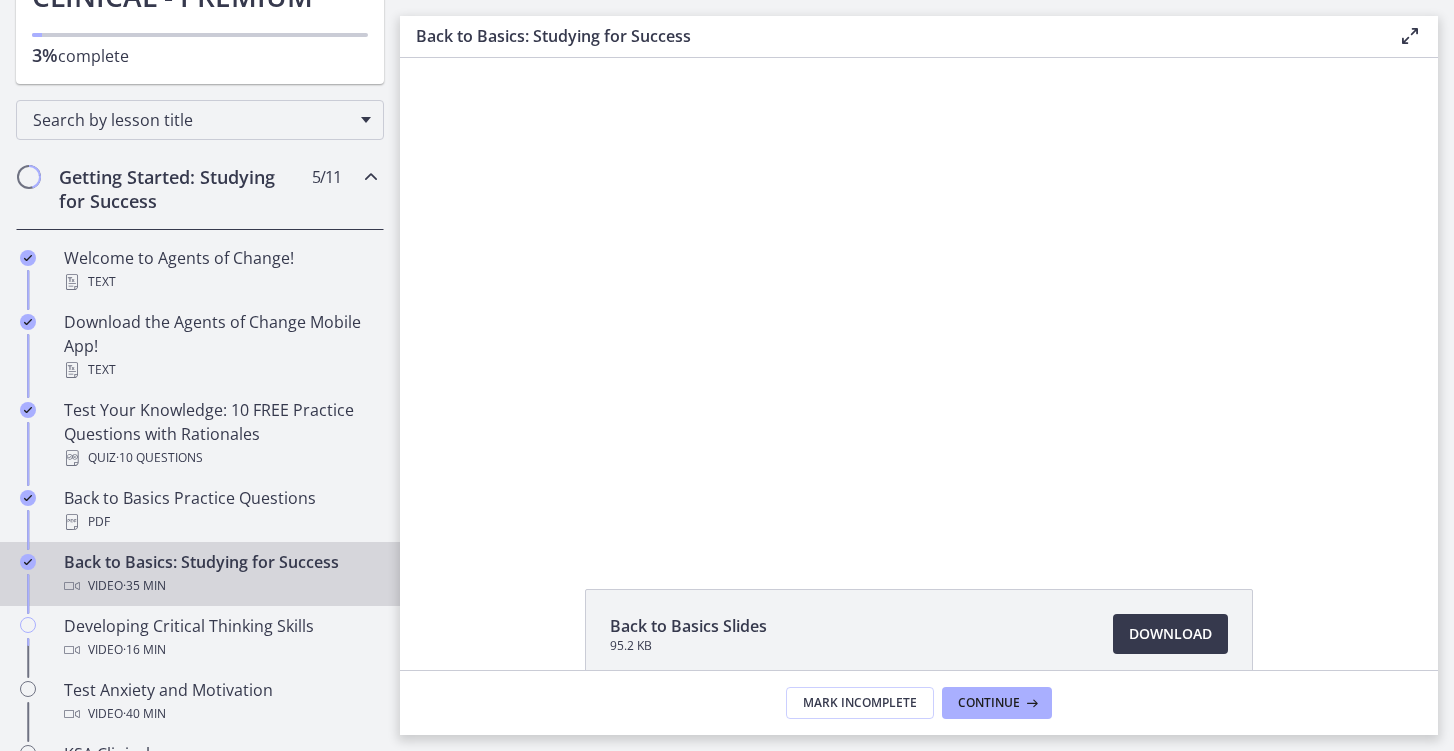 scroll, scrollTop: 0, scrollLeft: 0, axis: both 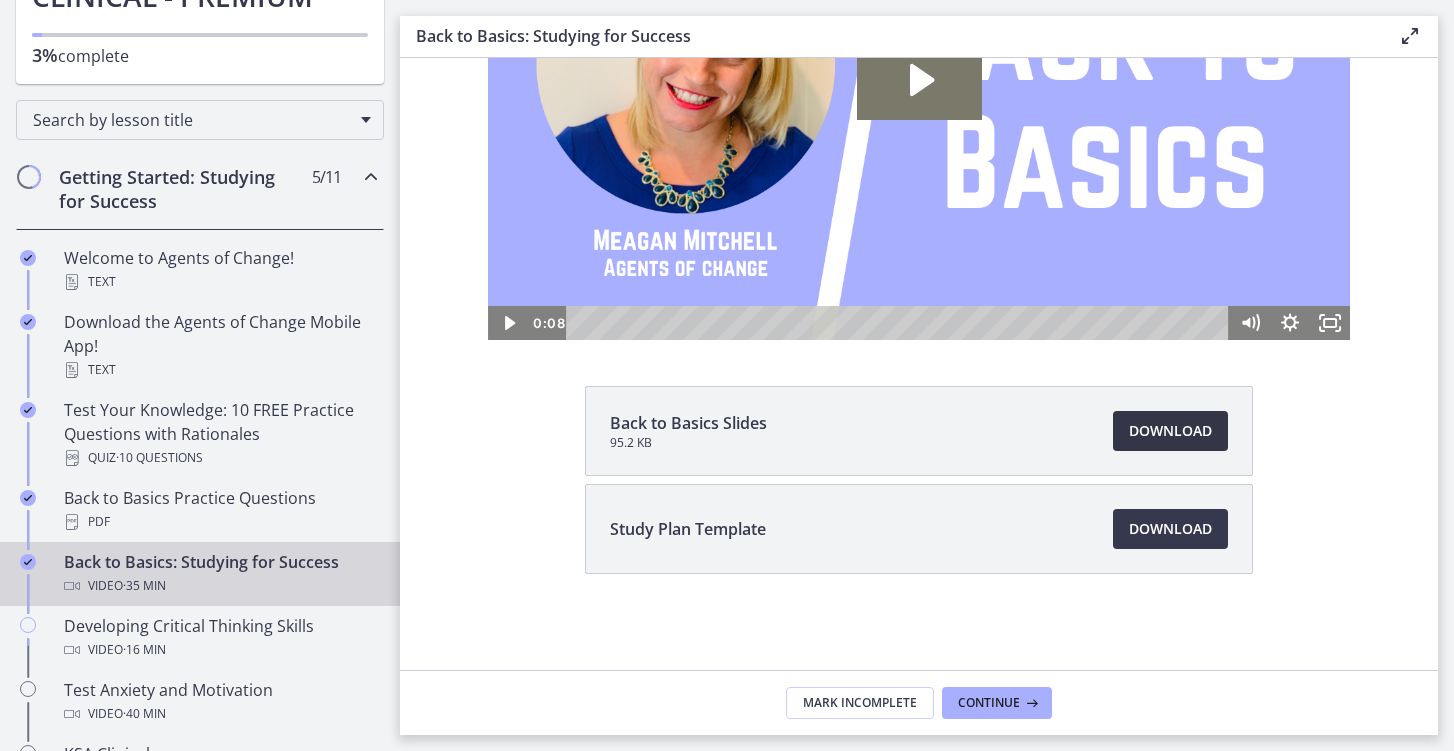 click on "Download
Opens in a new window" at bounding box center [1170, 431] 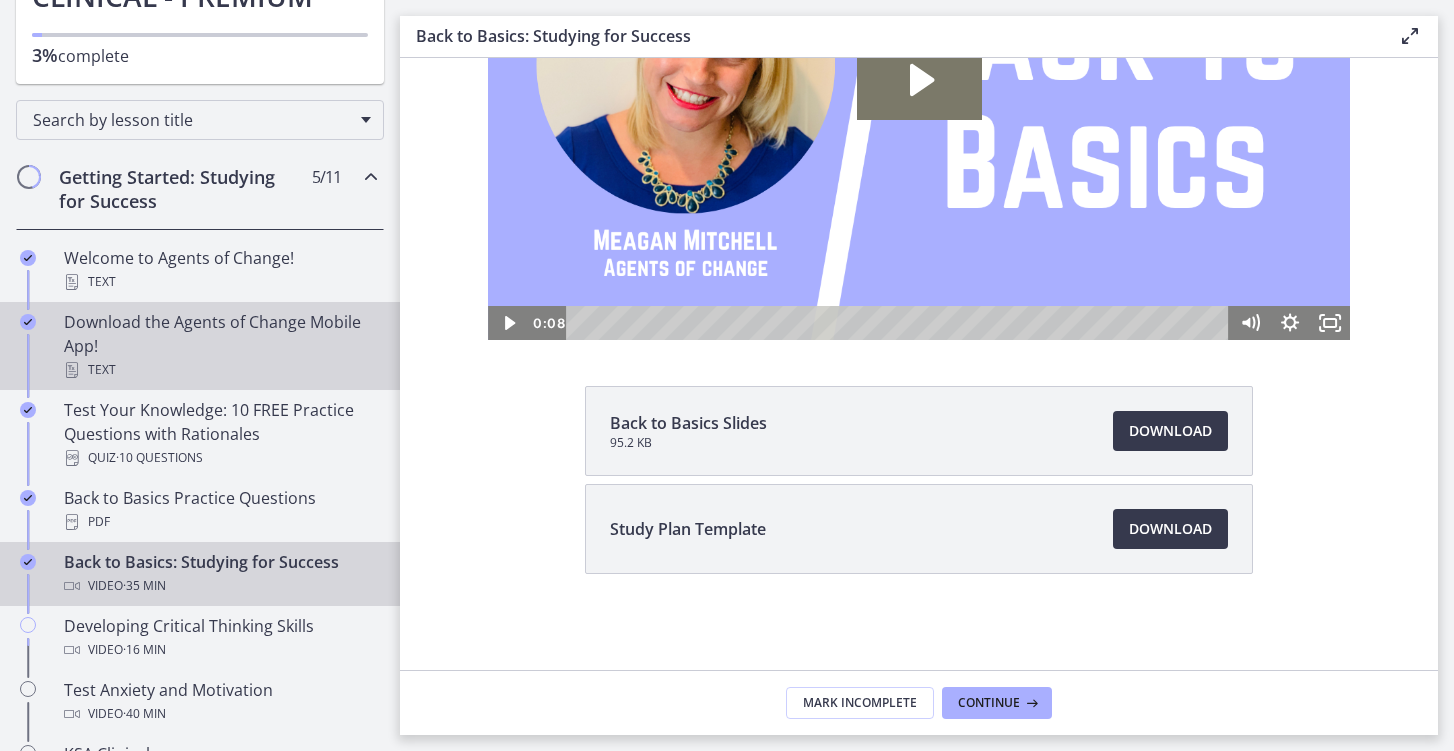 click on "Text" at bounding box center (220, 370) 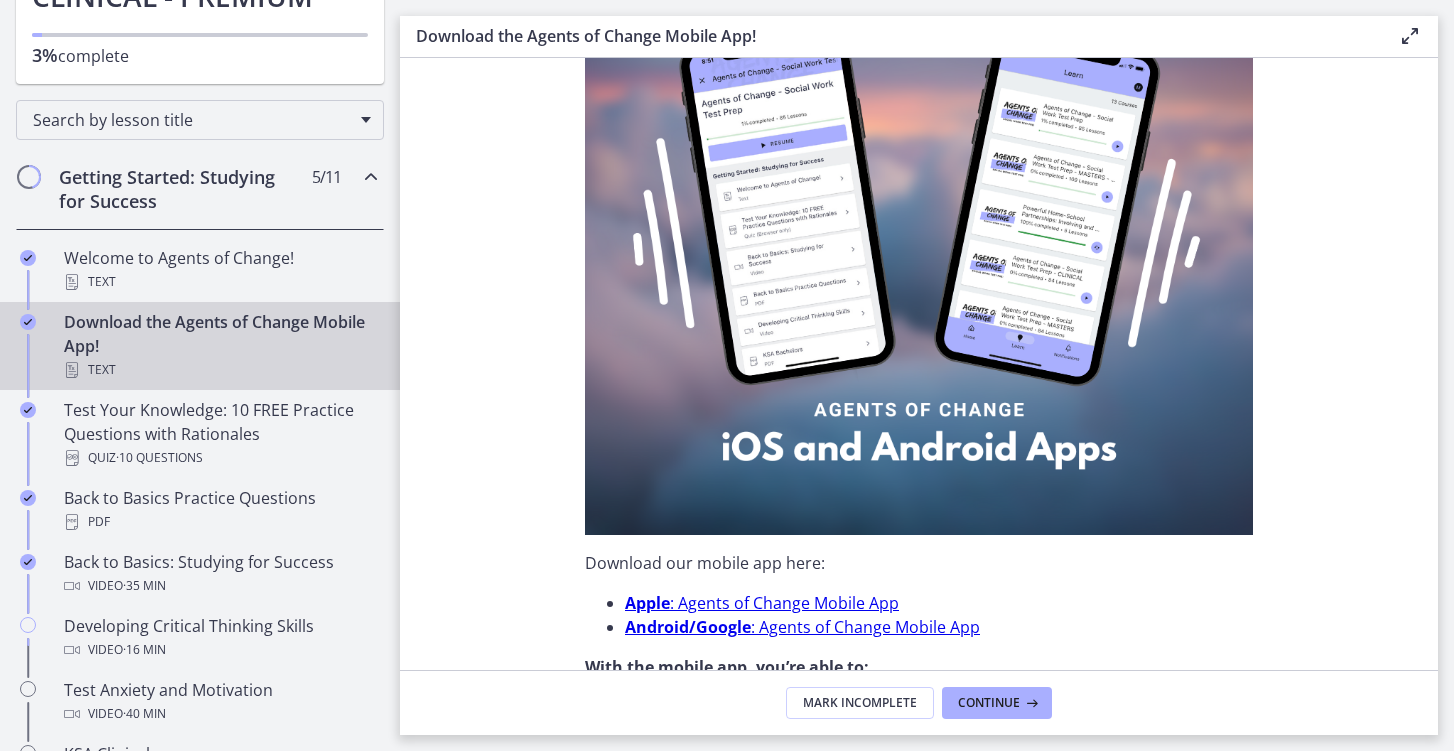 scroll, scrollTop: 0, scrollLeft: 0, axis: both 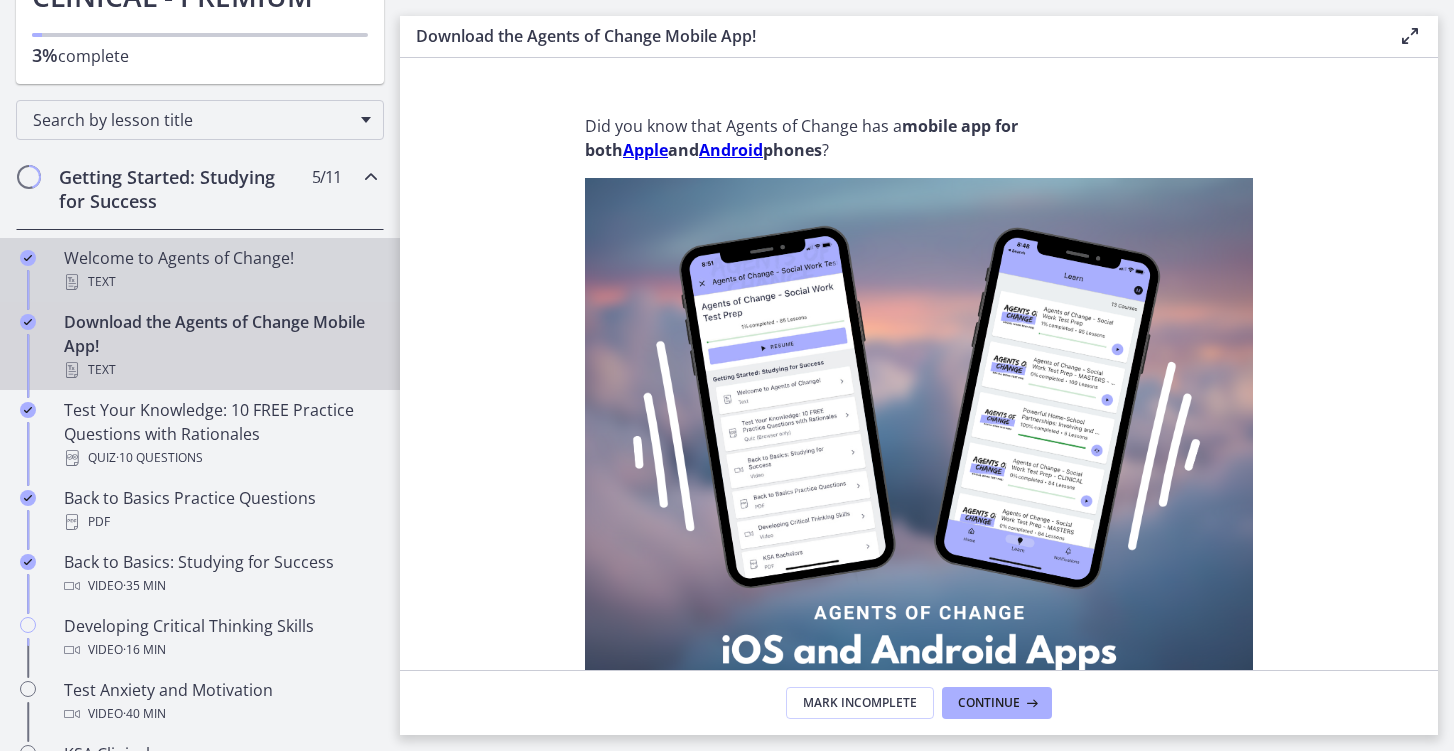 click on "Welcome to Agents of Change!
Text" at bounding box center (220, 270) 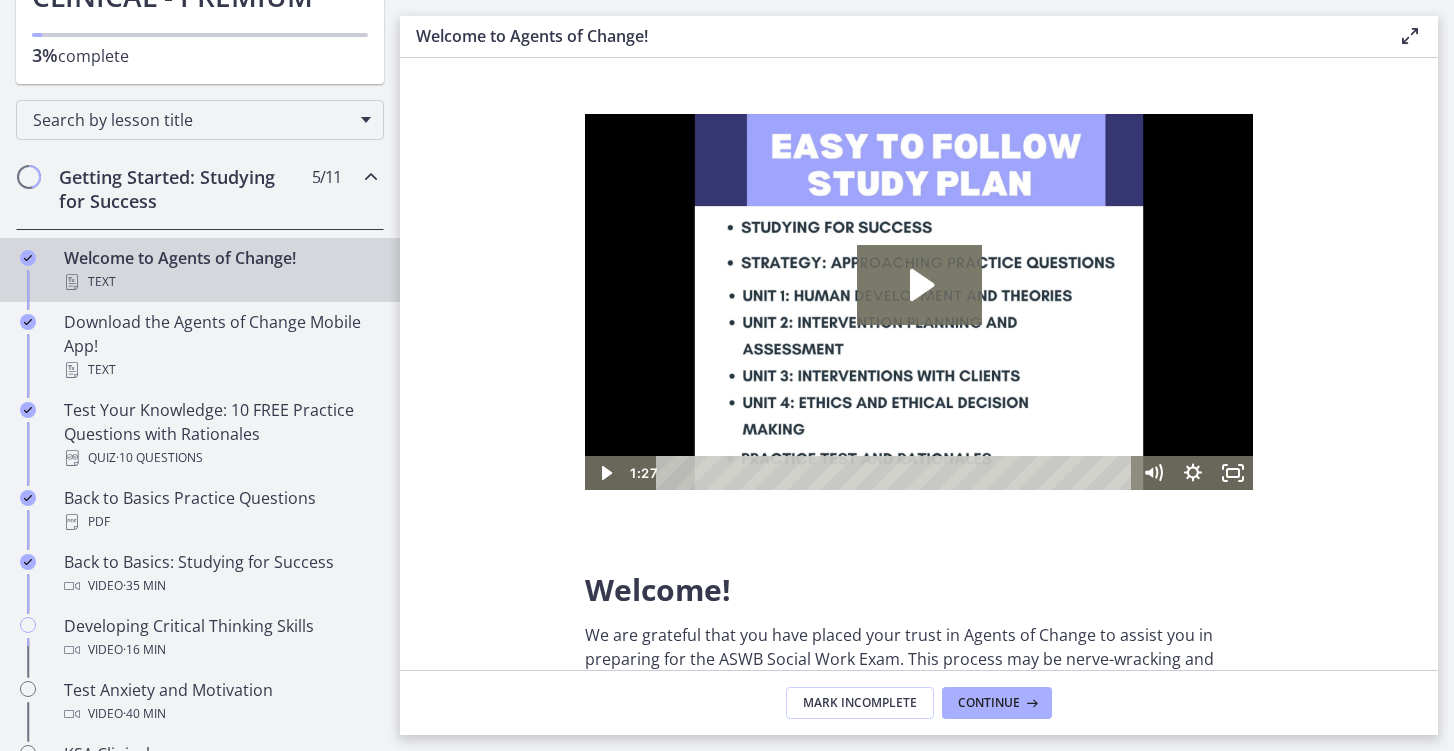 scroll, scrollTop: 0, scrollLeft: 0, axis: both 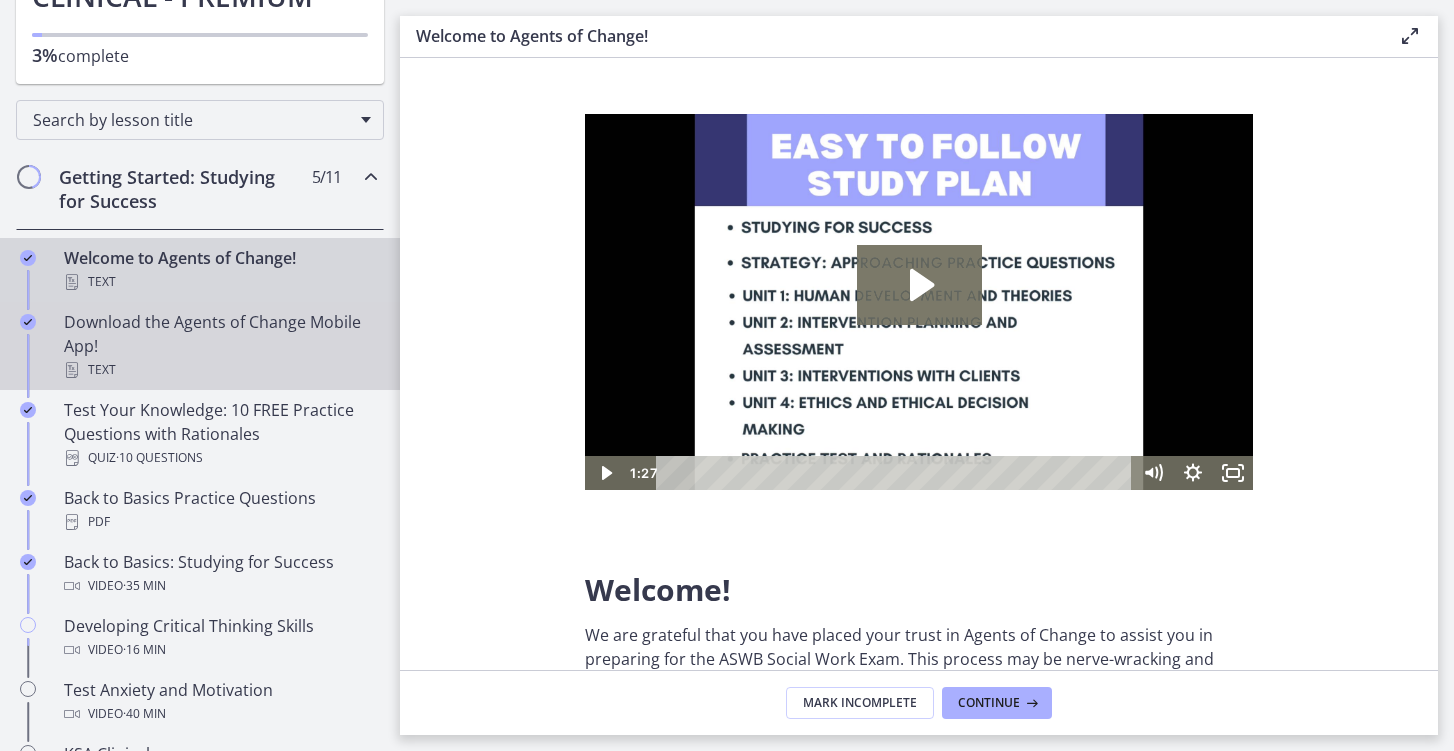 click on "Download the Agents of Change Mobile App!
Text" at bounding box center (220, 346) 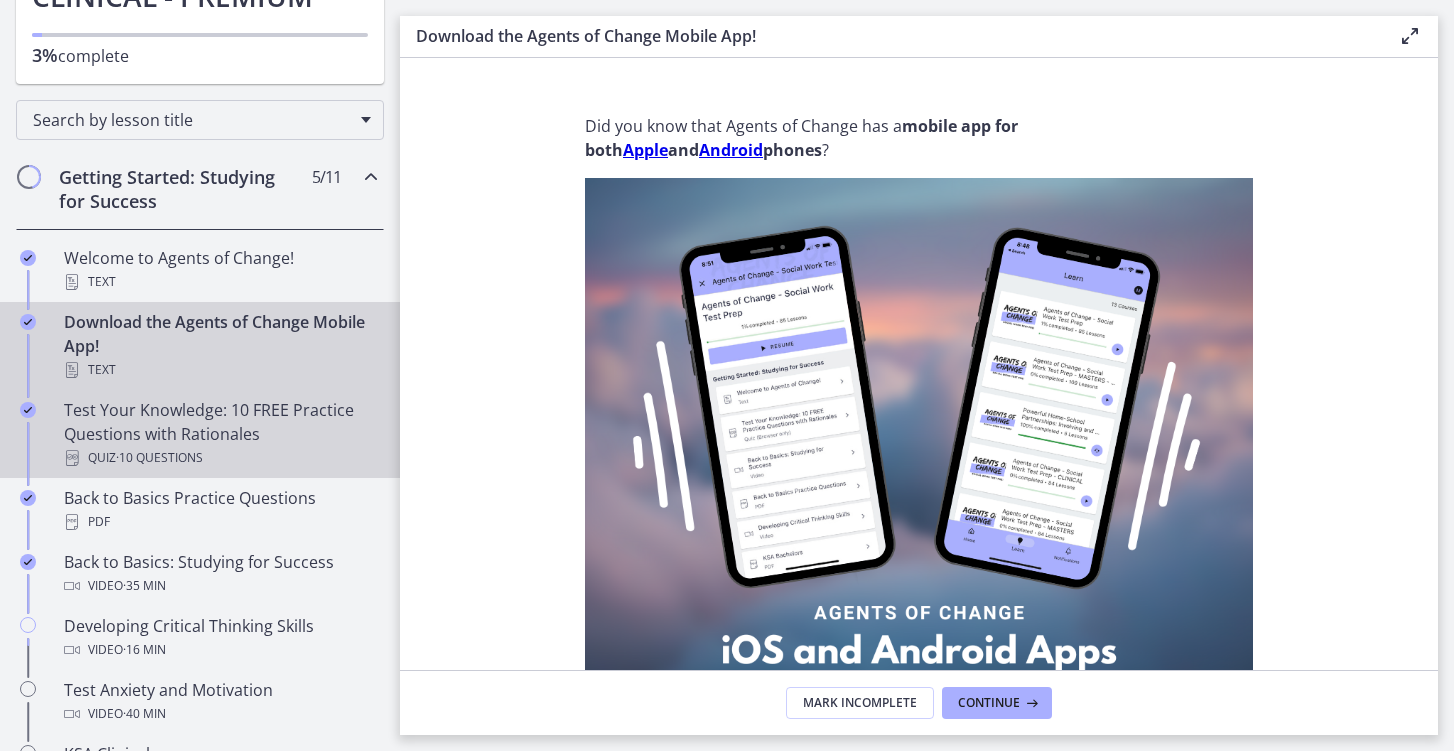 click on "Test Your Knowledge: 10 FREE Practice Questions with Rationales
Quiz
·  10 Questions" at bounding box center [220, 434] 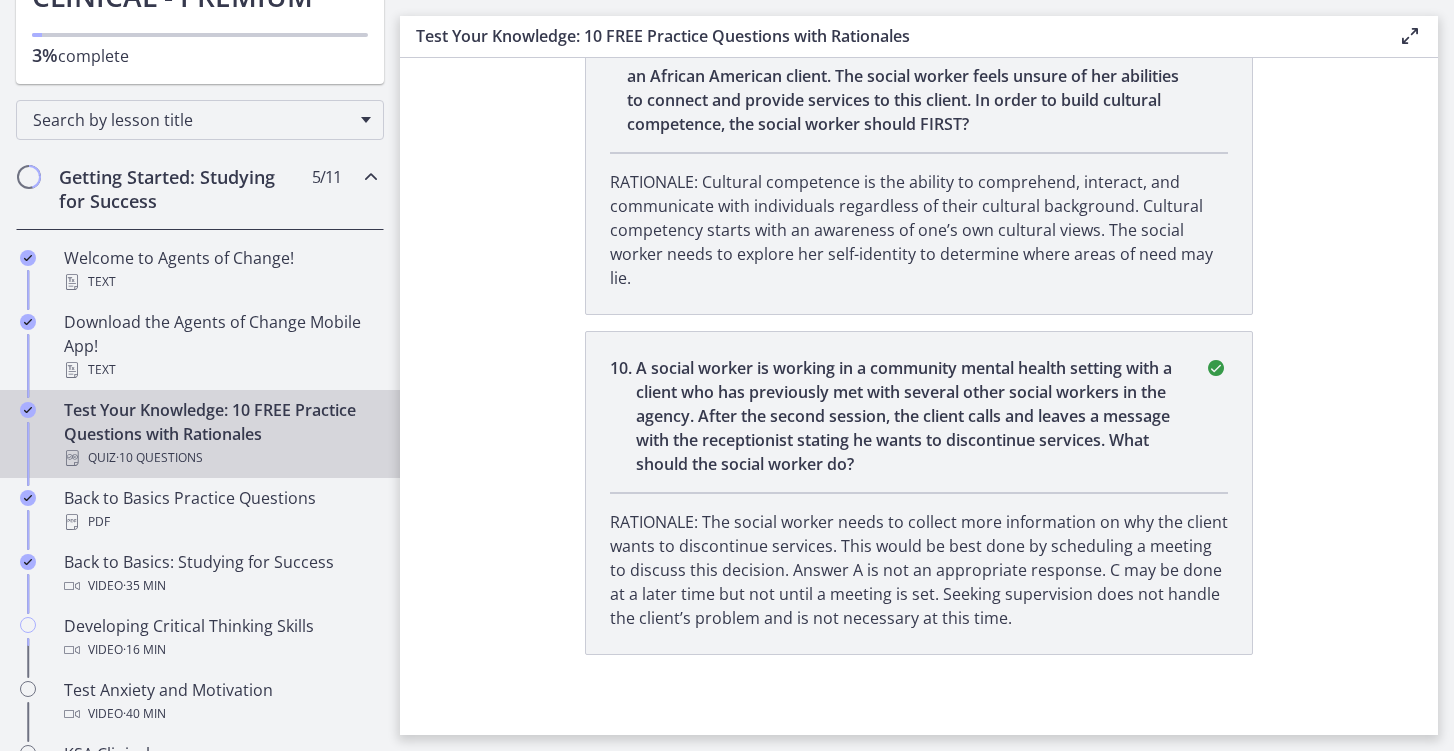 scroll, scrollTop: 2883, scrollLeft: 0, axis: vertical 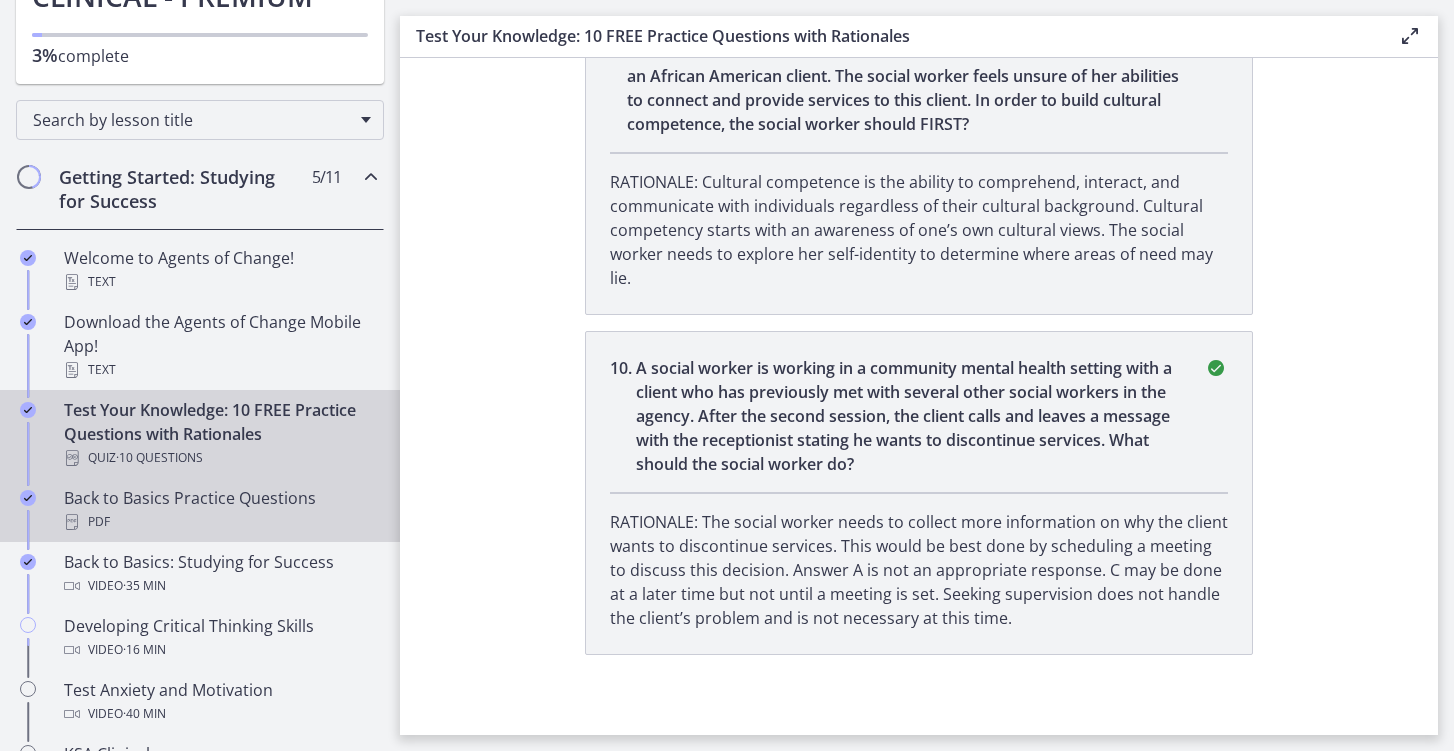 click on "Back to Basics Practice Questions
PDF" at bounding box center (220, 510) 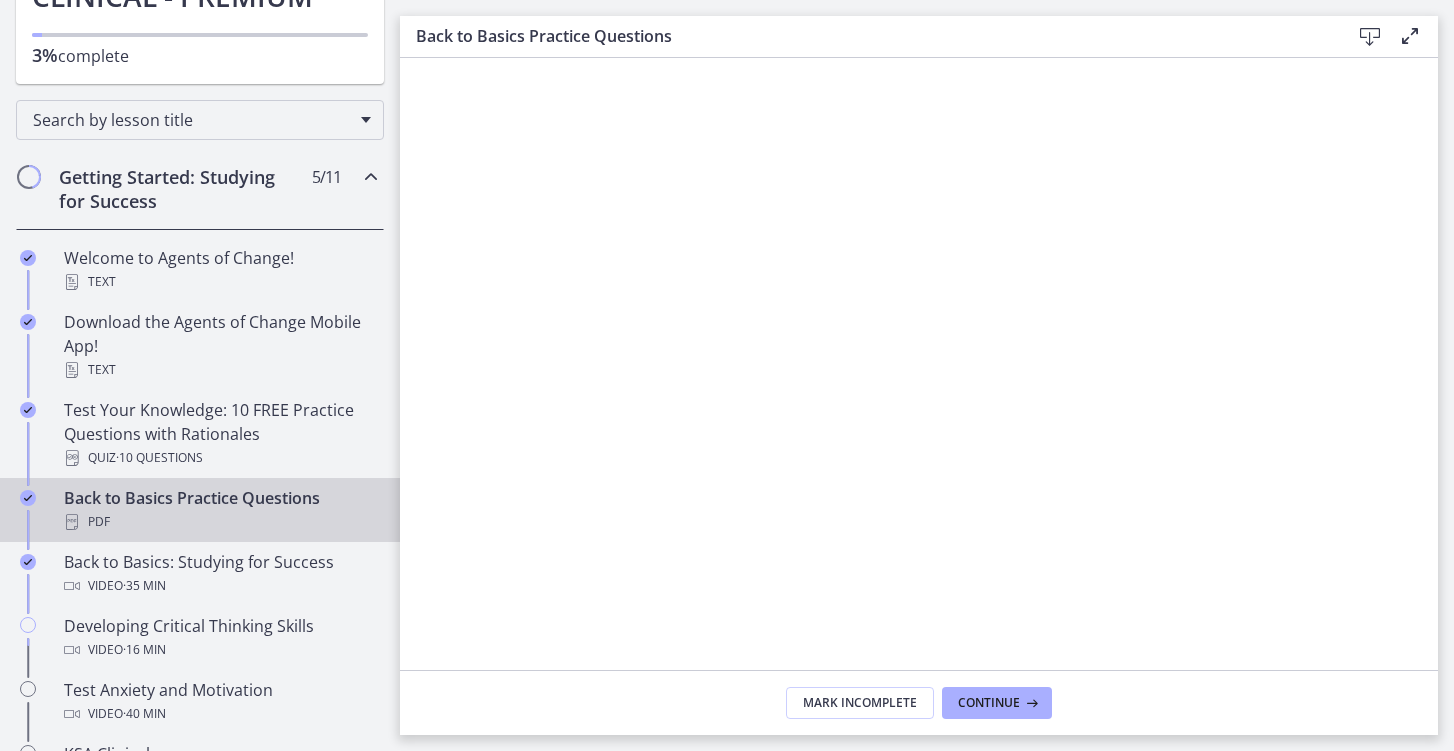 scroll, scrollTop: 0, scrollLeft: 0, axis: both 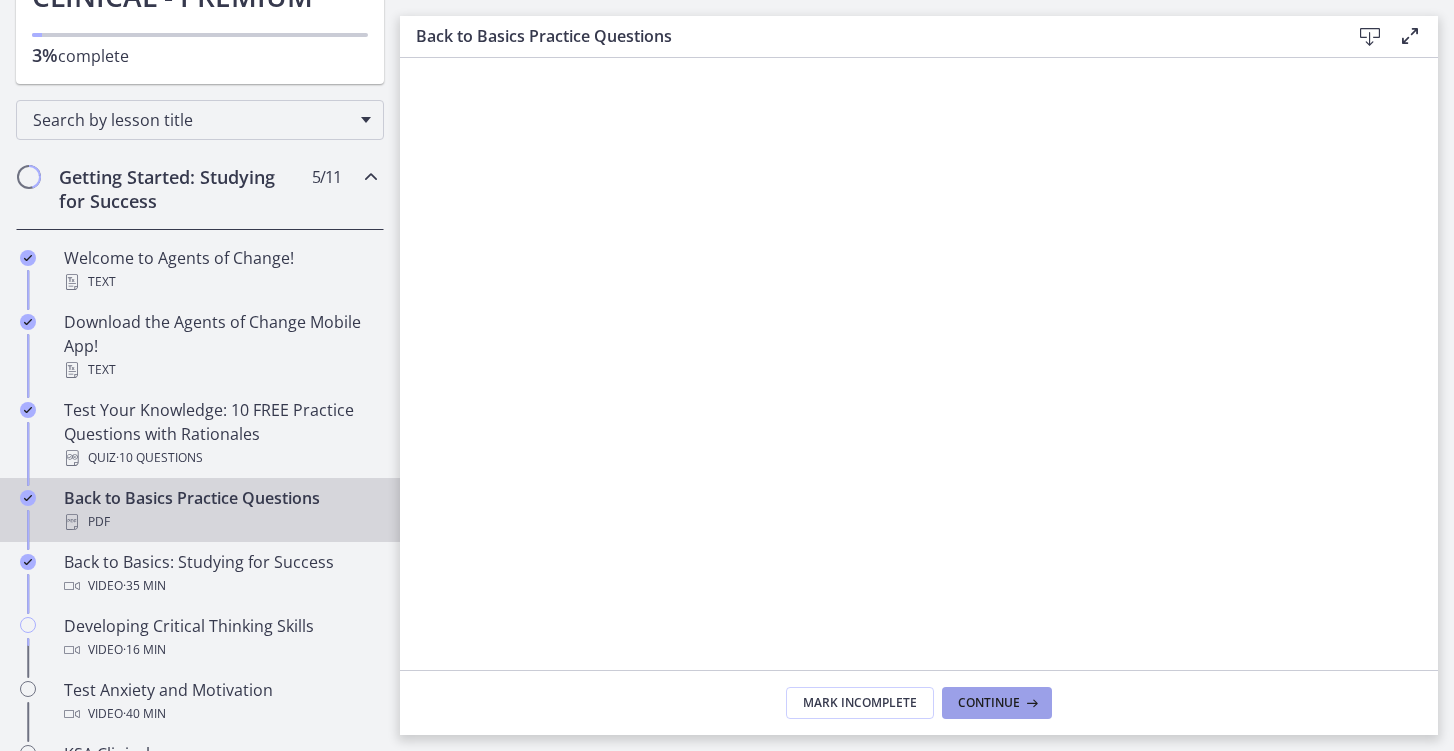 click on "Continue" at bounding box center [989, 703] 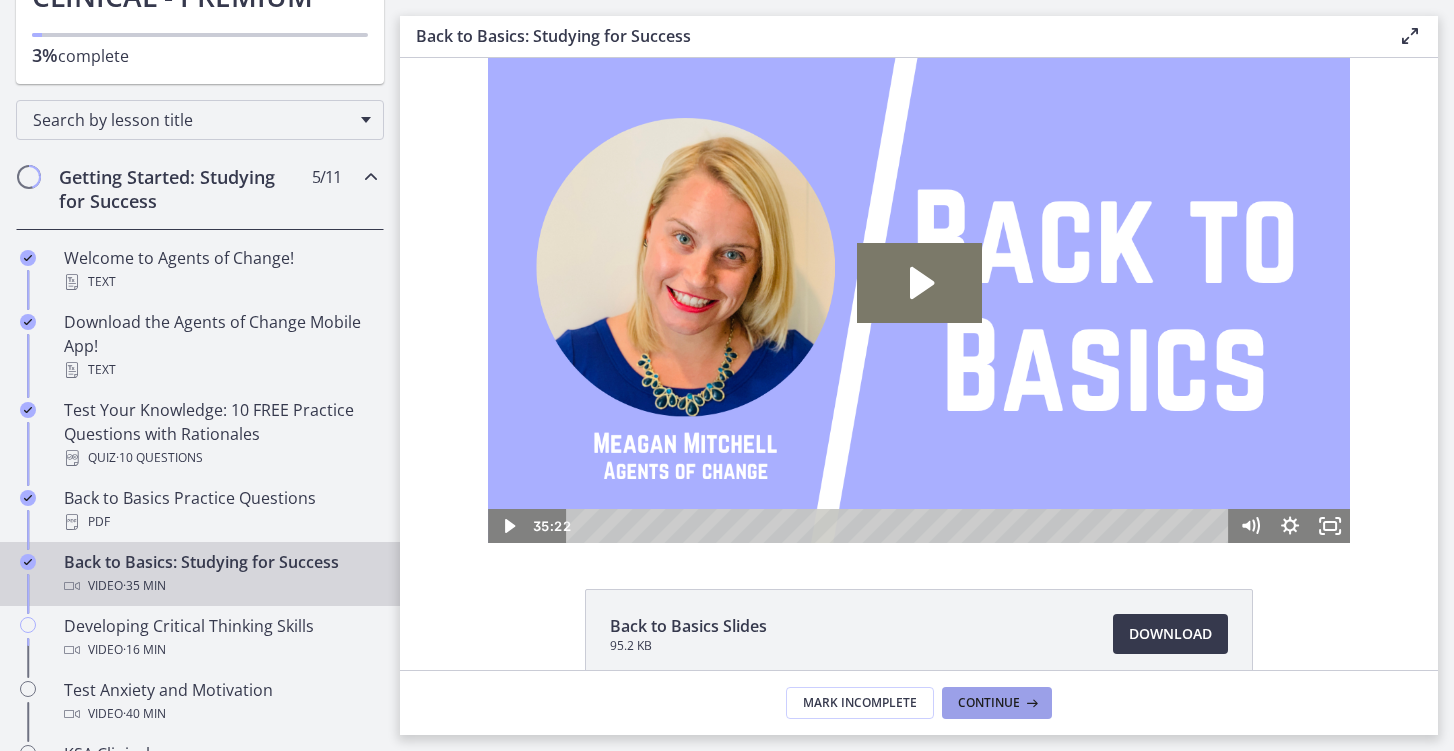 scroll, scrollTop: 0, scrollLeft: 0, axis: both 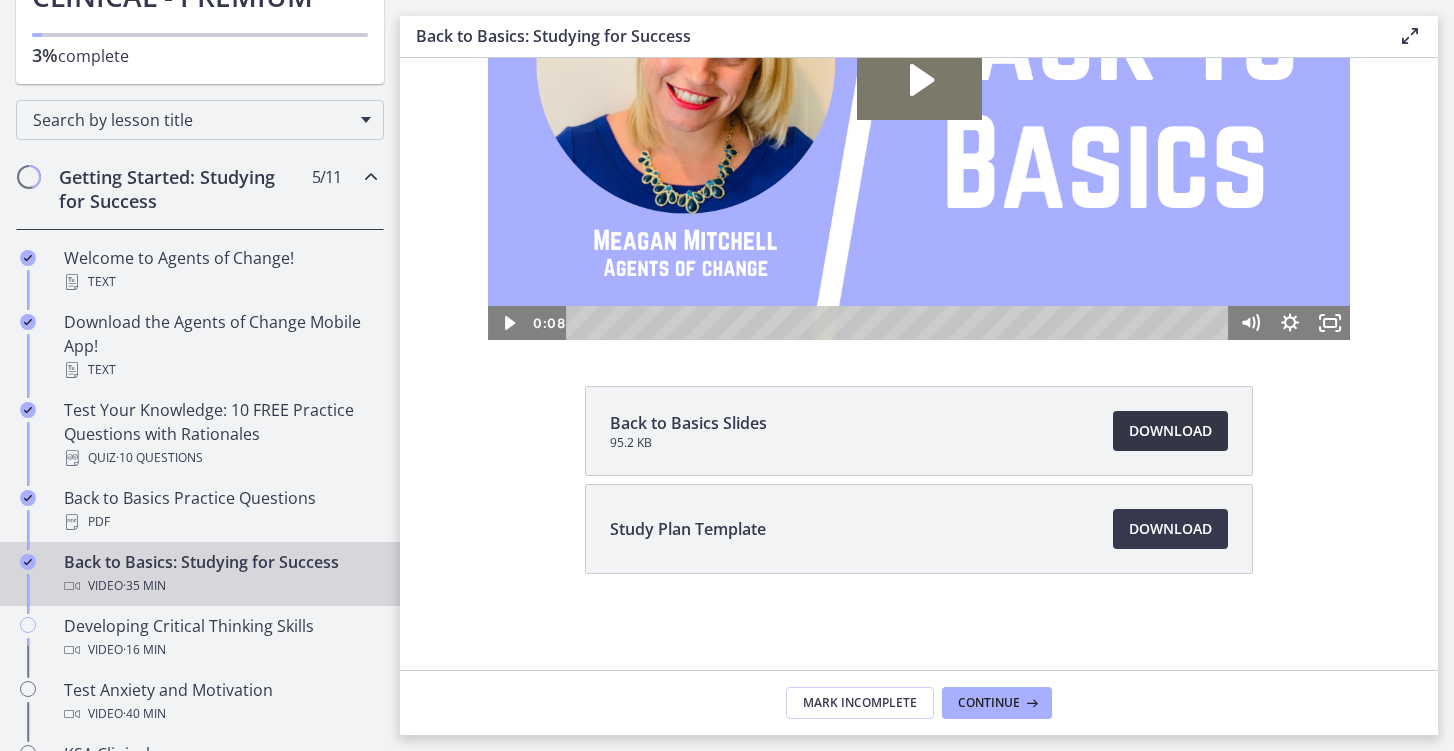 click on "Download
Opens in a new window" at bounding box center (1170, 431) 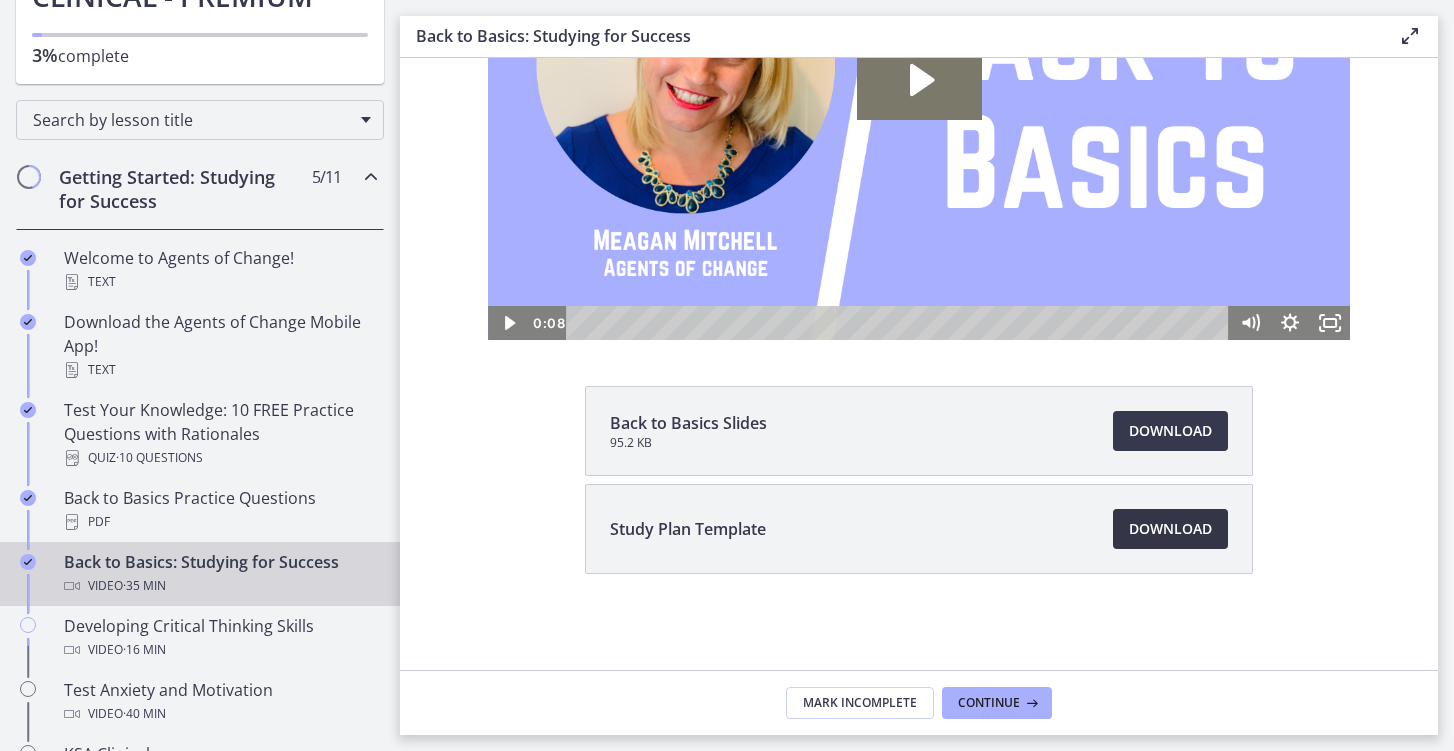 click on "Download
Opens in a new window" at bounding box center [1170, 529] 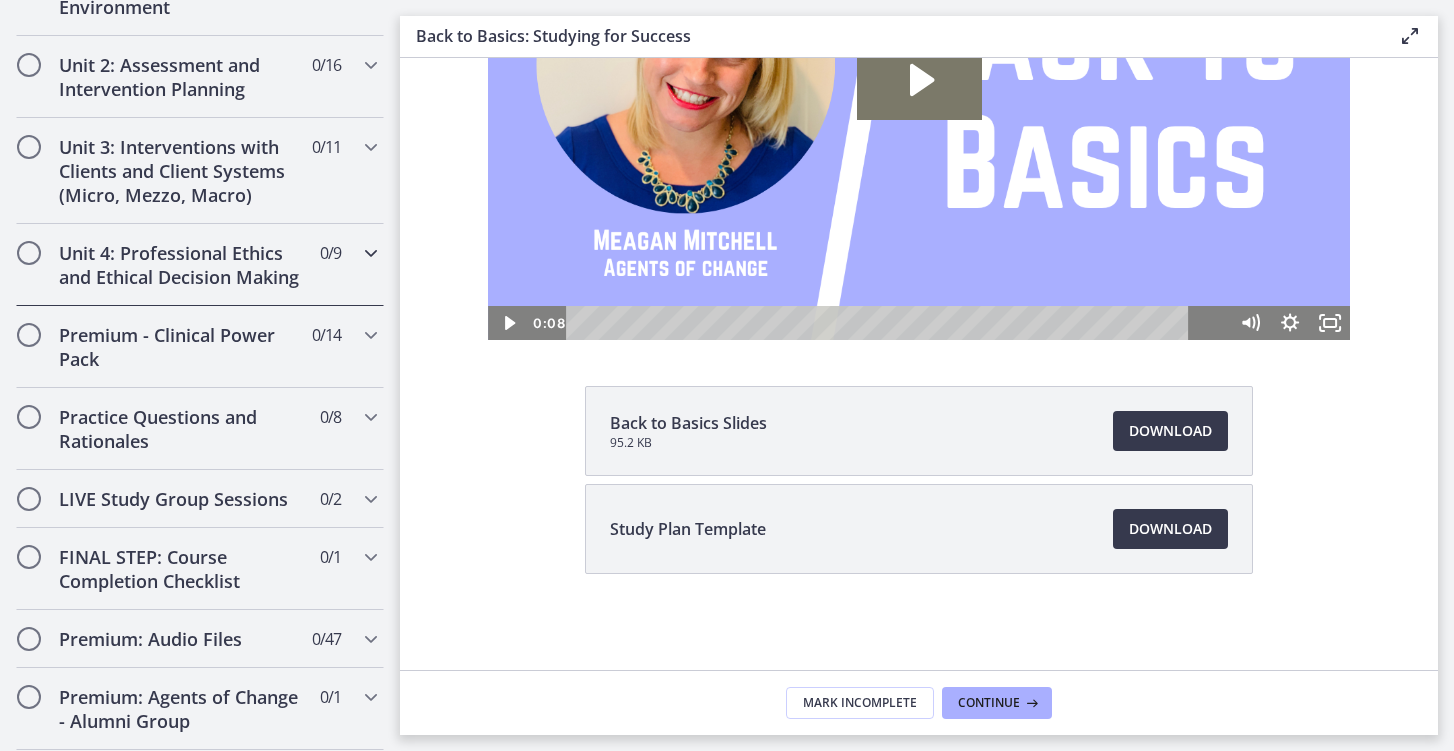 scroll, scrollTop: 1459, scrollLeft: 0, axis: vertical 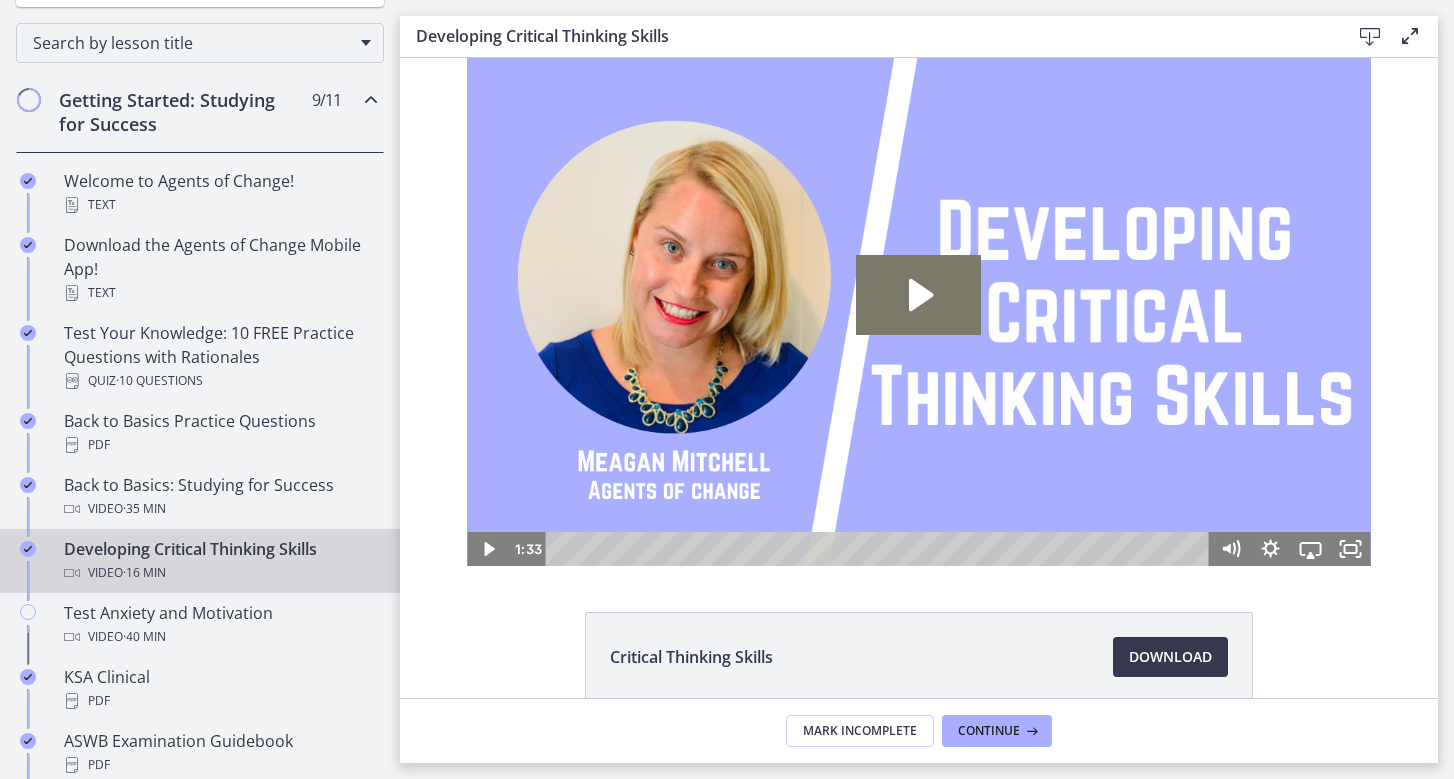 click on "Video
·  16 min" at bounding box center (220, 573) 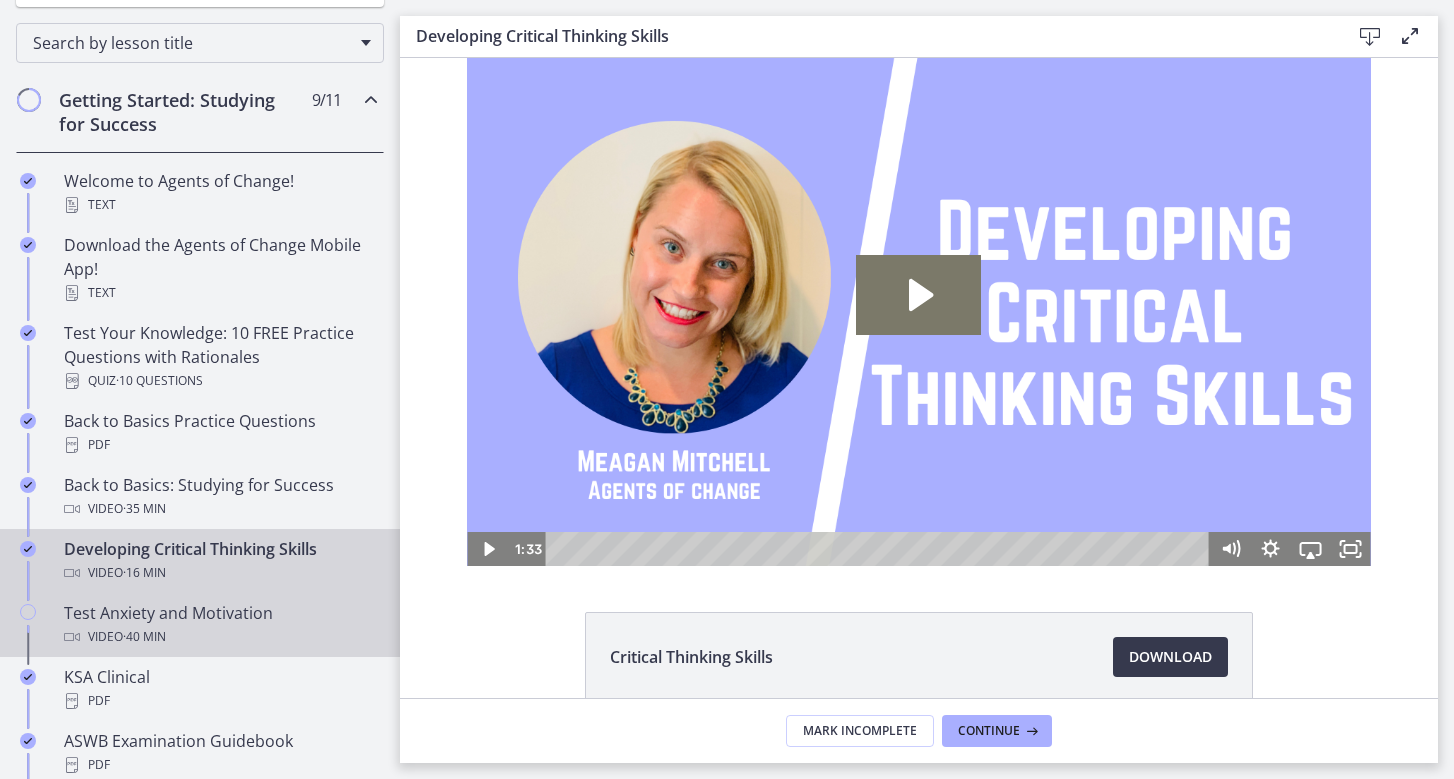 click on "Test Anxiety and Motivation
Video
·  40 min" at bounding box center [220, 625] 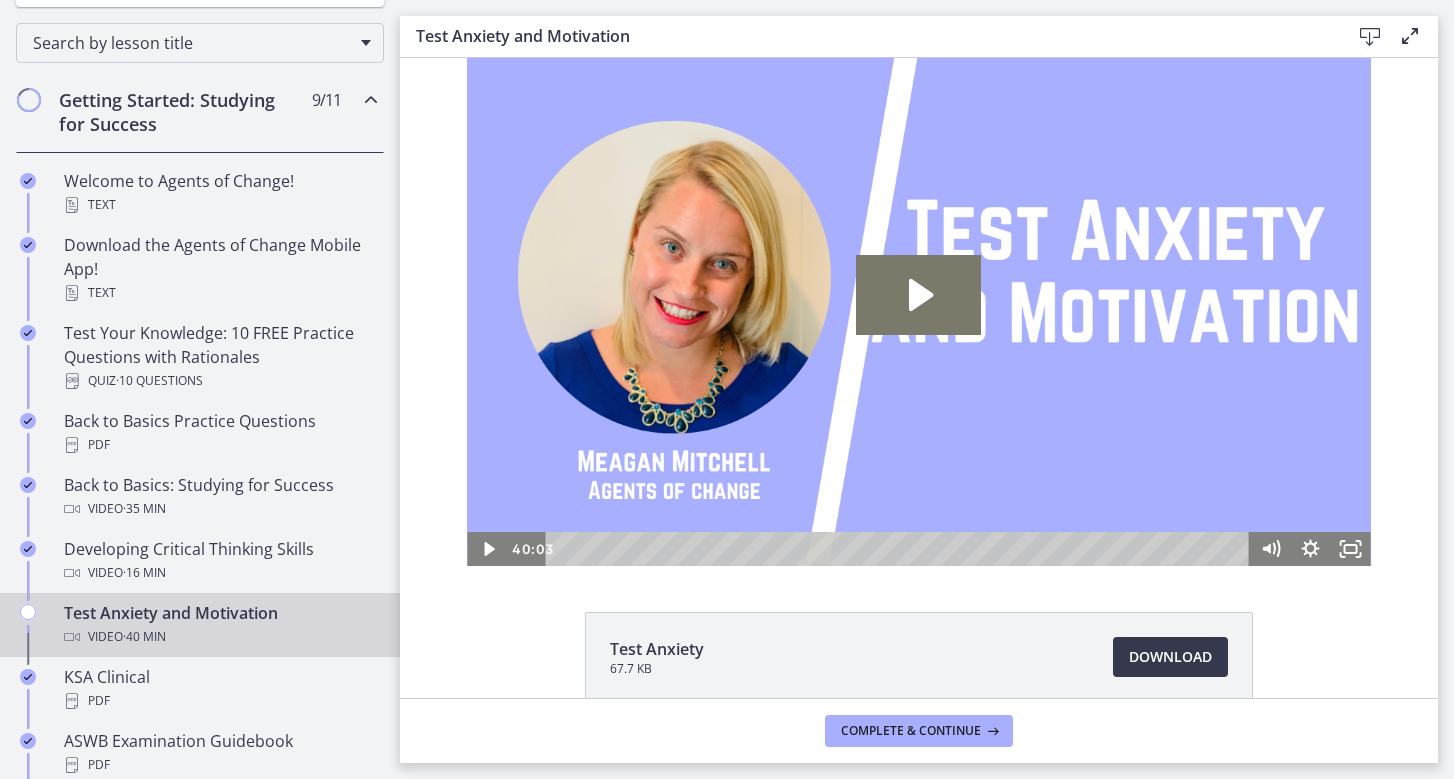scroll, scrollTop: 0, scrollLeft: 0, axis: both 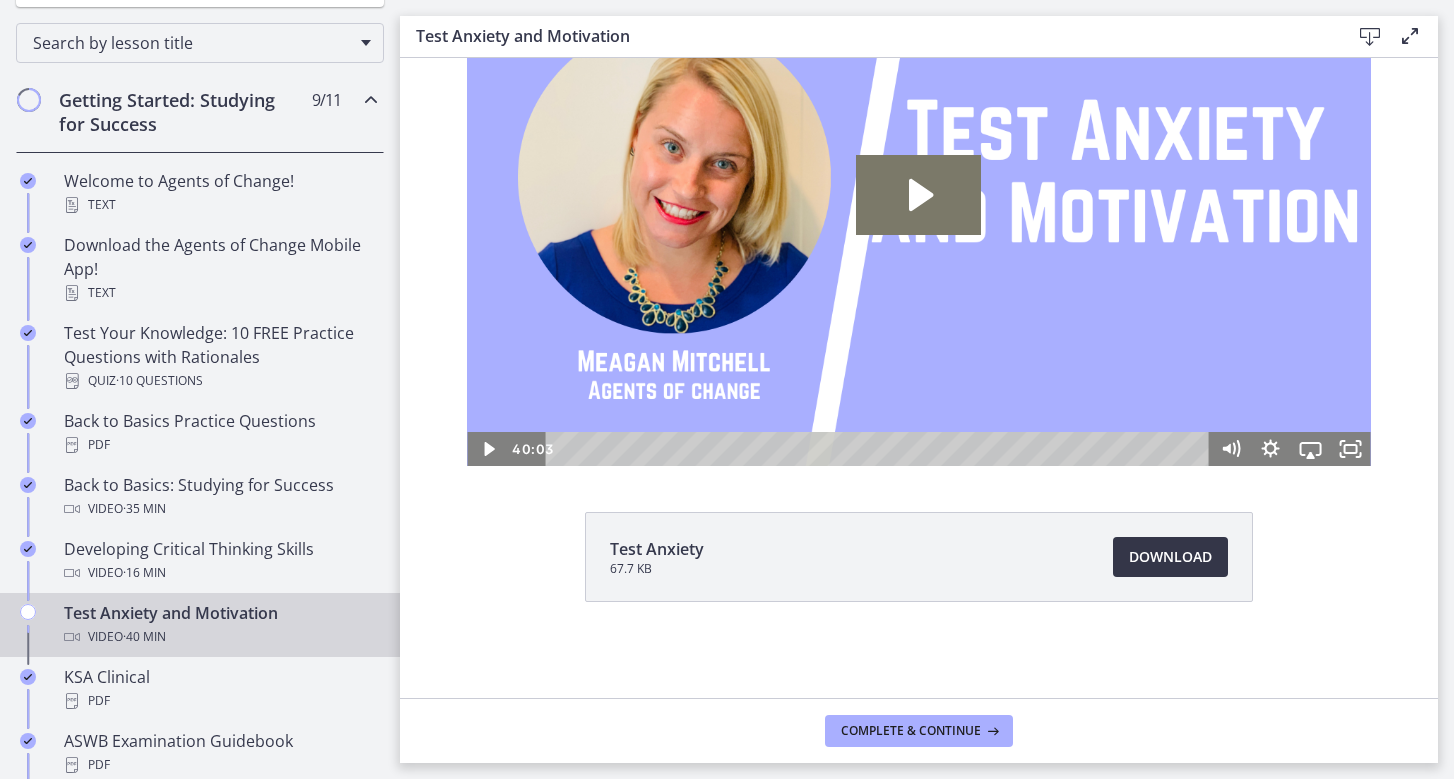 click on "Download
Opens in a new window" at bounding box center [1170, 557] 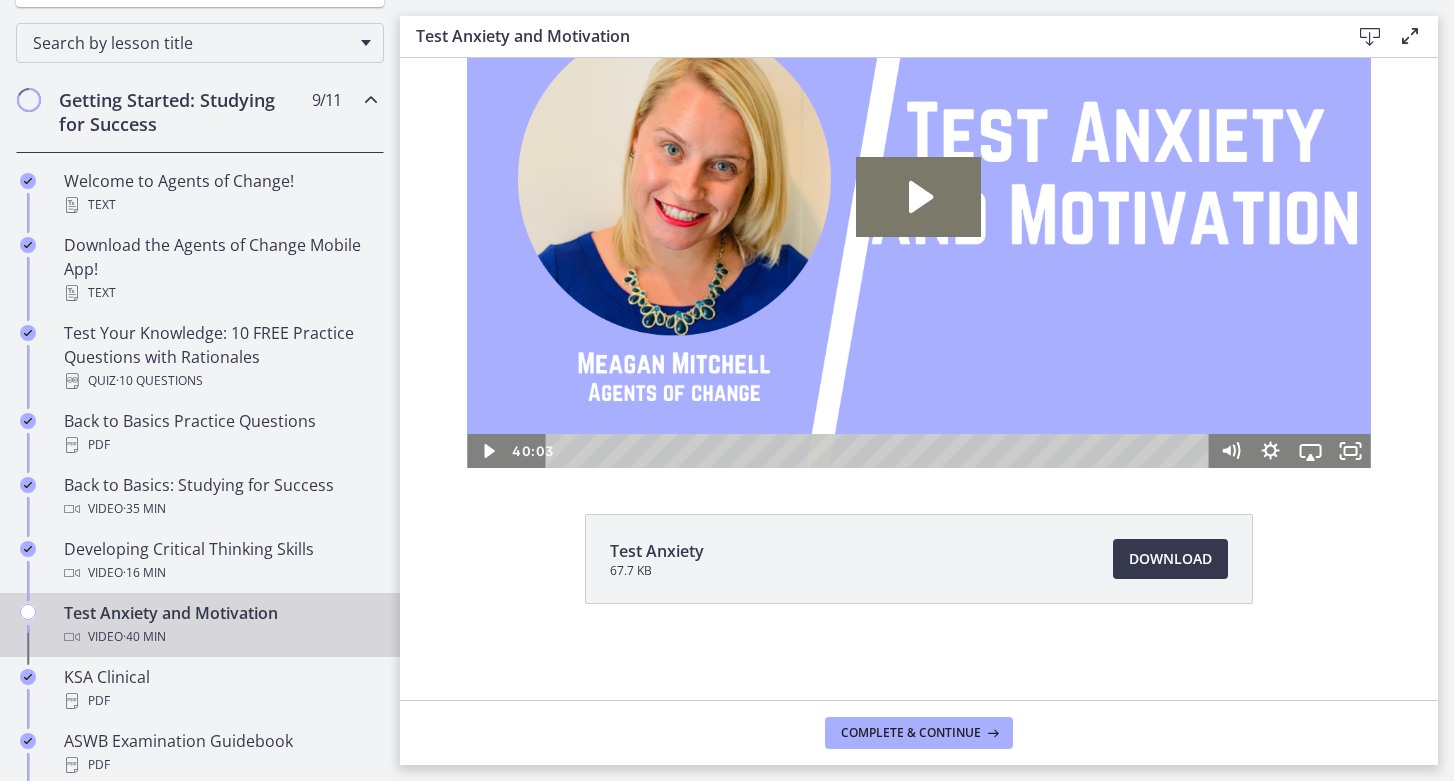 scroll, scrollTop: 98, scrollLeft: 0, axis: vertical 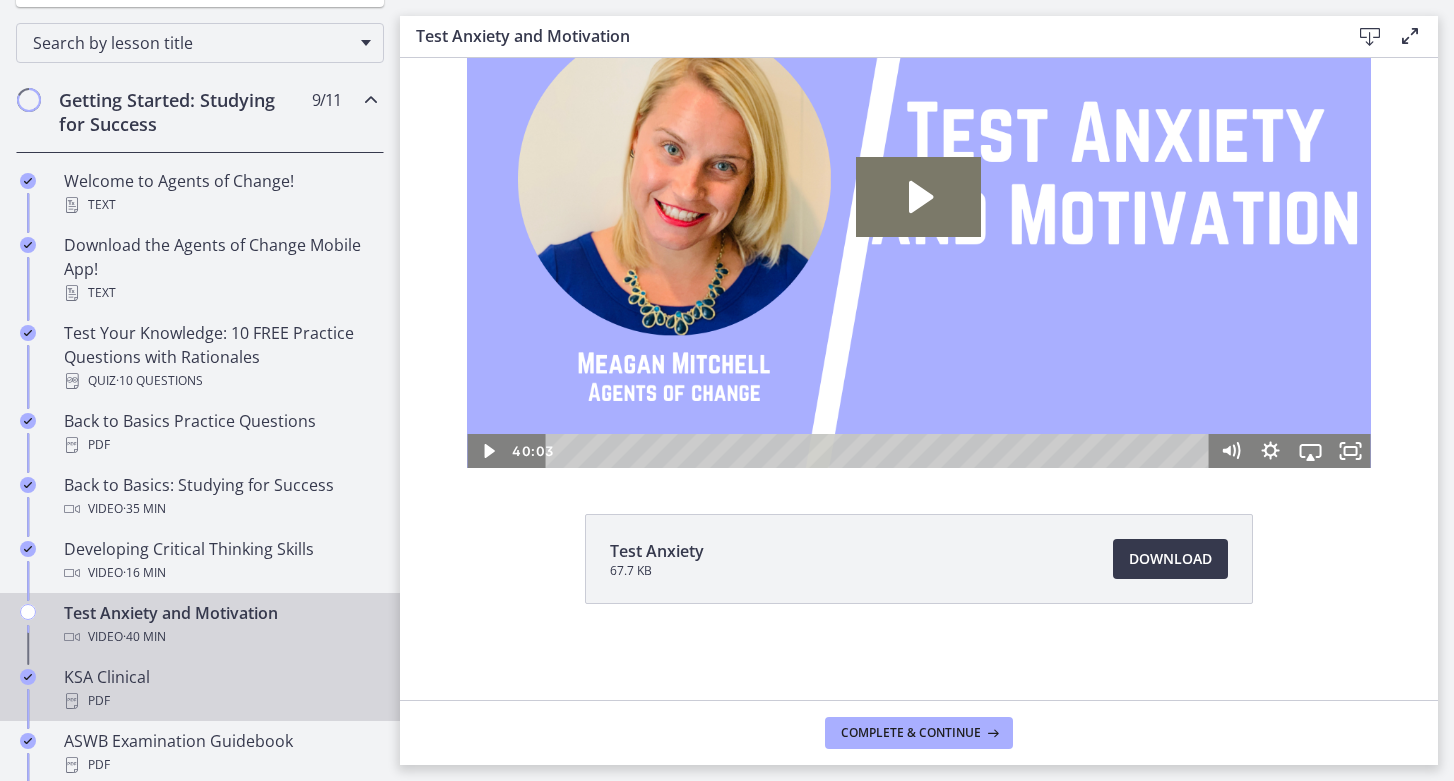 click on "KSA Clinical
PDF" at bounding box center (220, 689) 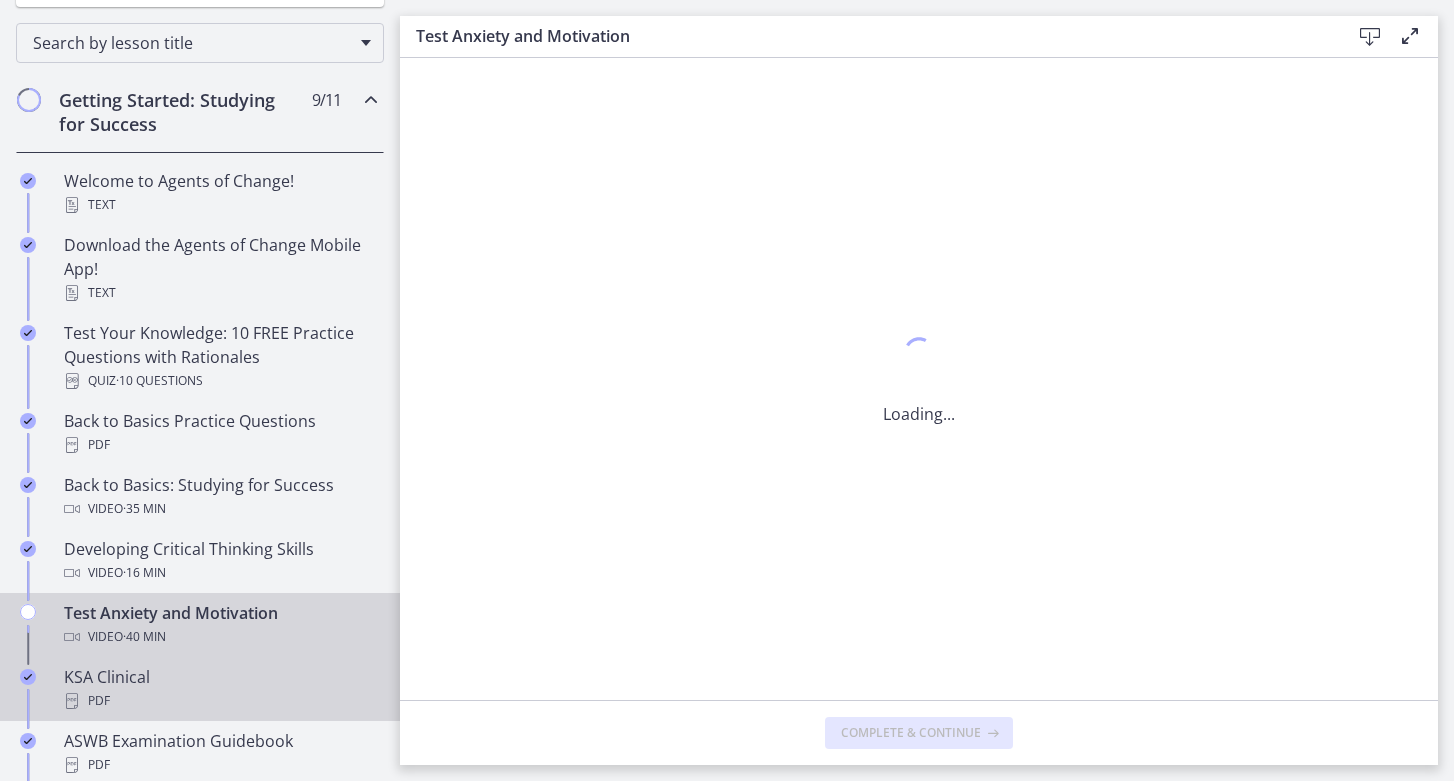 scroll, scrollTop: 0, scrollLeft: 0, axis: both 